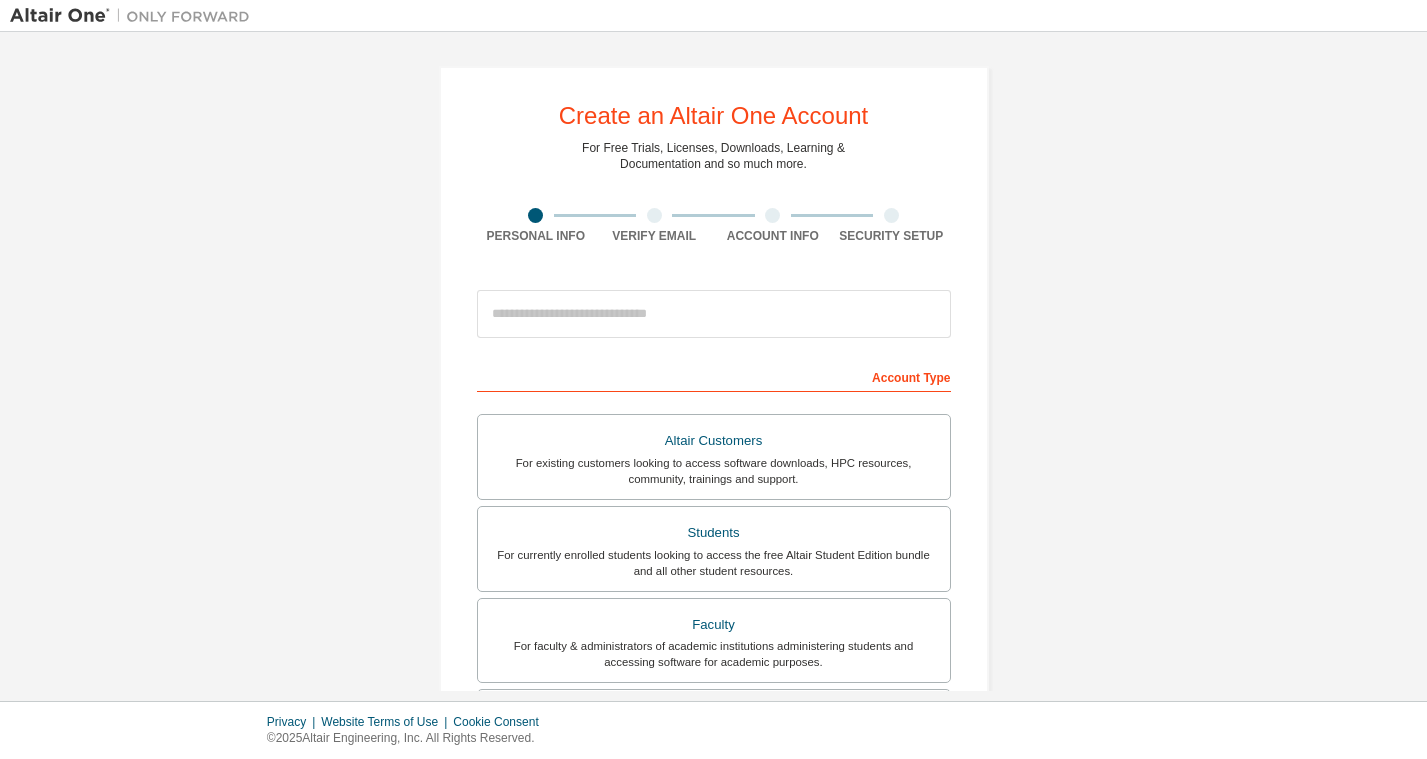 scroll, scrollTop: 0, scrollLeft: 0, axis: both 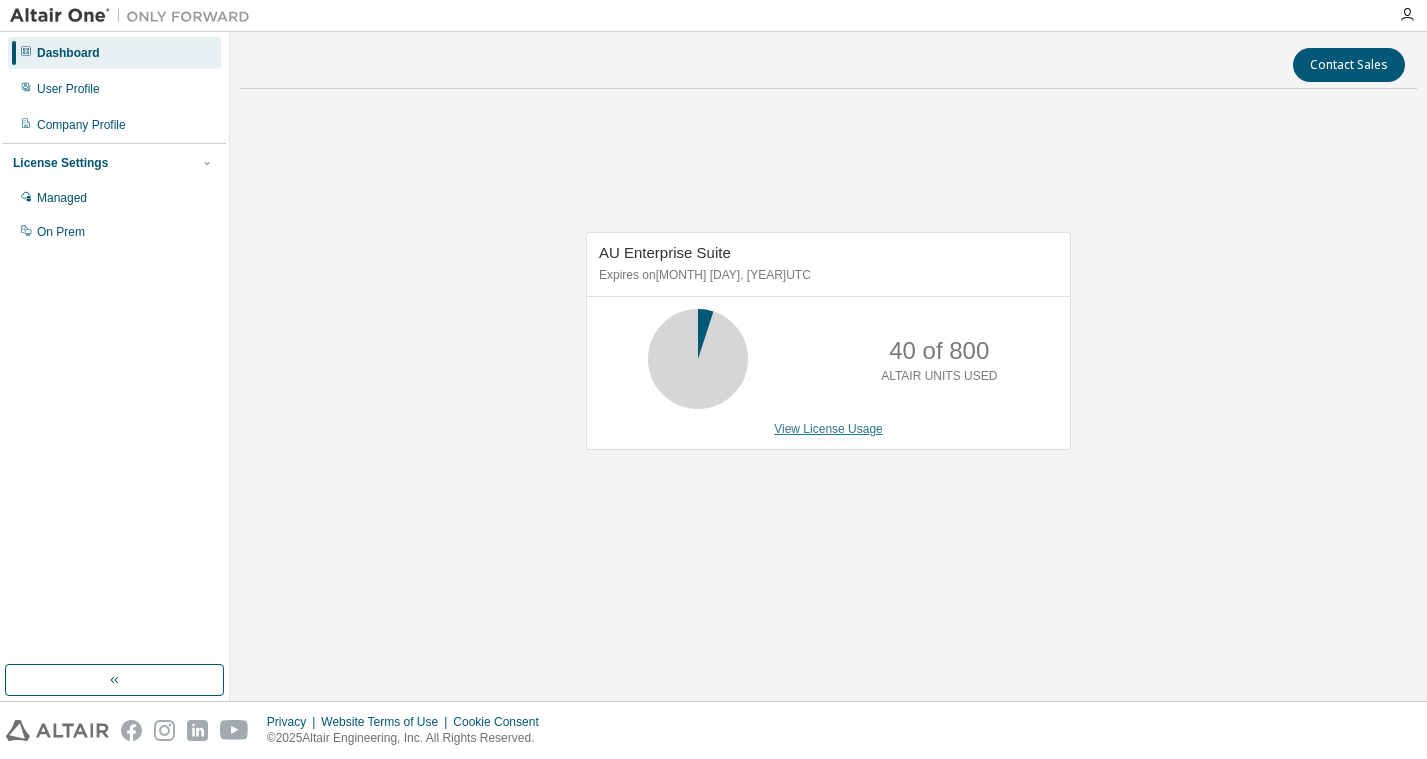 click on "View License Usage" at bounding box center (828, 429) 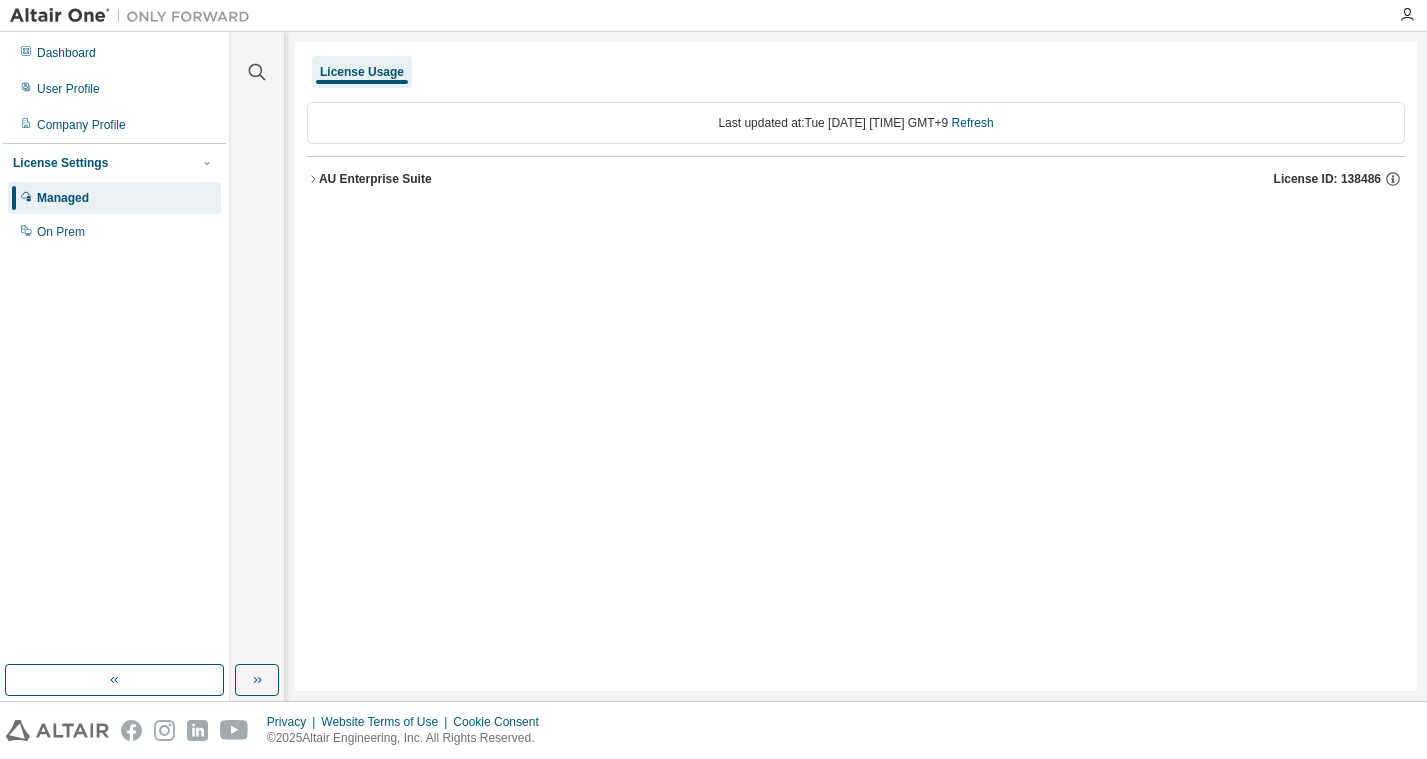click 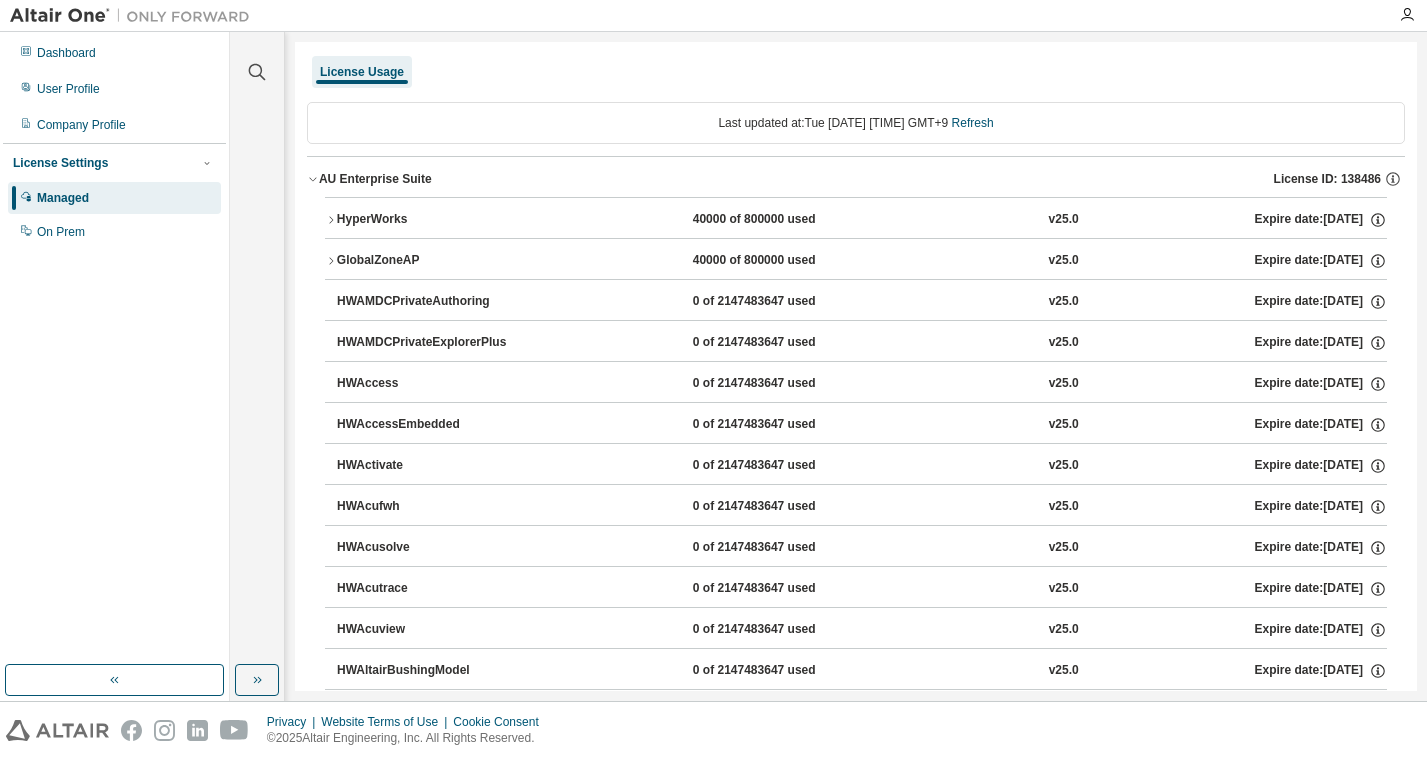 click on "AU Enterprise Suite" at bounding box center (375, 179) 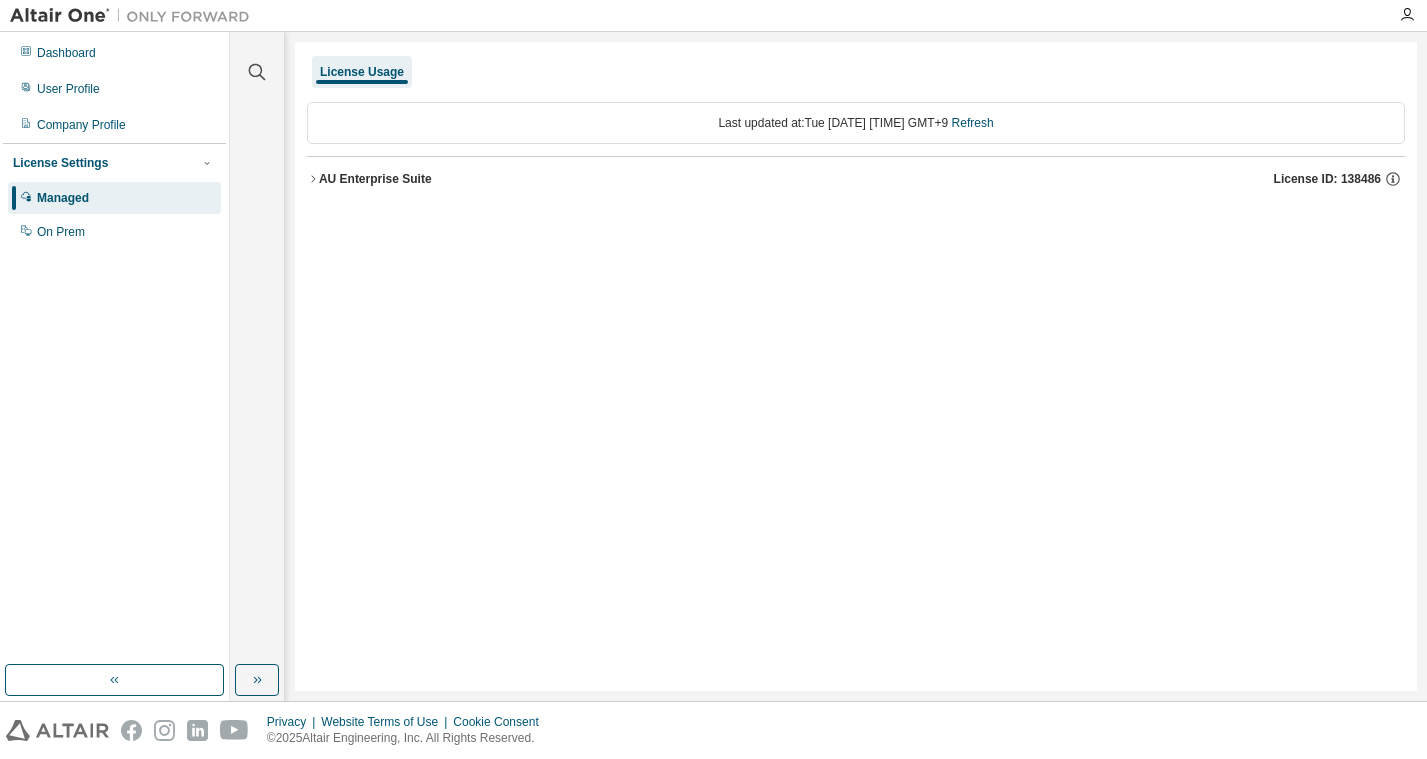 click on "Last updated at:  Tue 2025-08-05 02:45 PM GMT+9   Refresh" at bounding box center [856, 123] 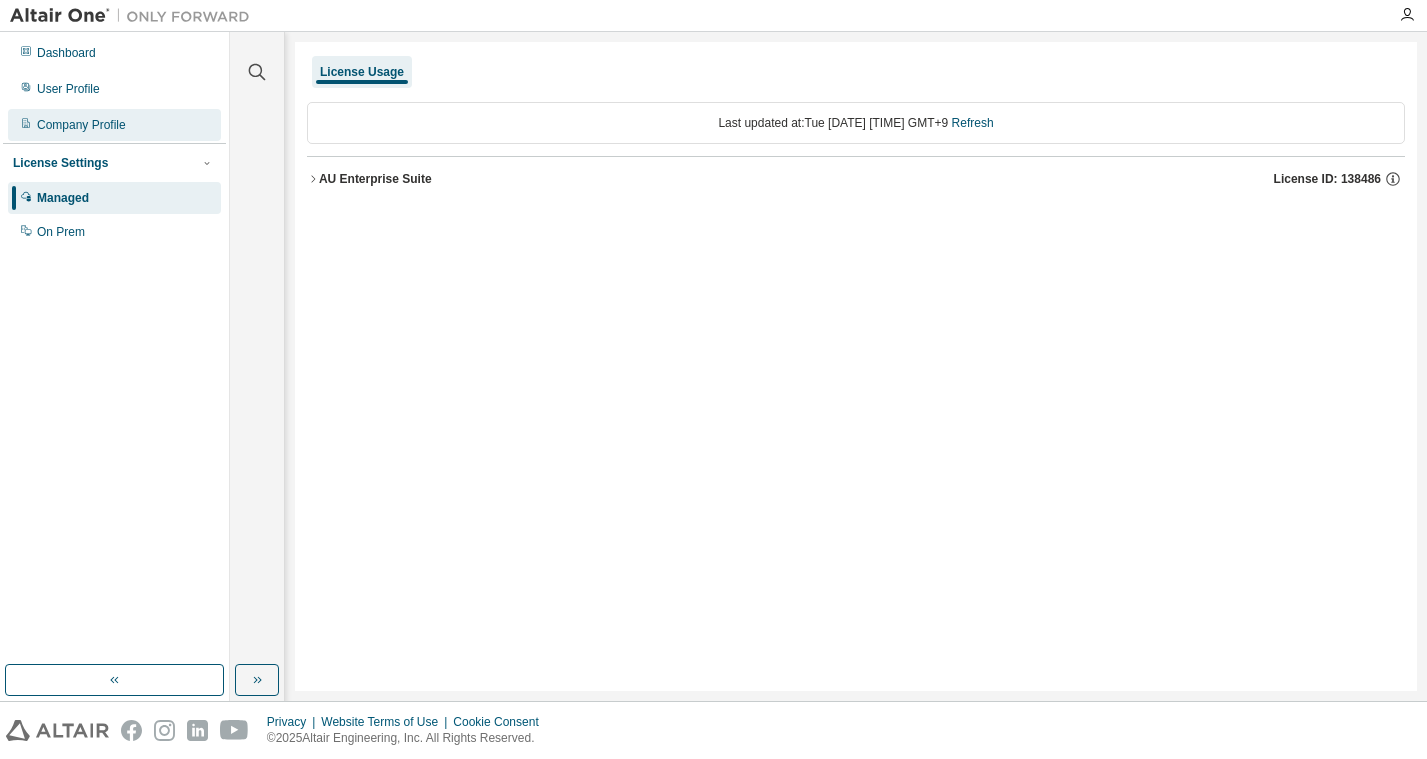 click on "Company Profile" at bounding box center (81, 125) 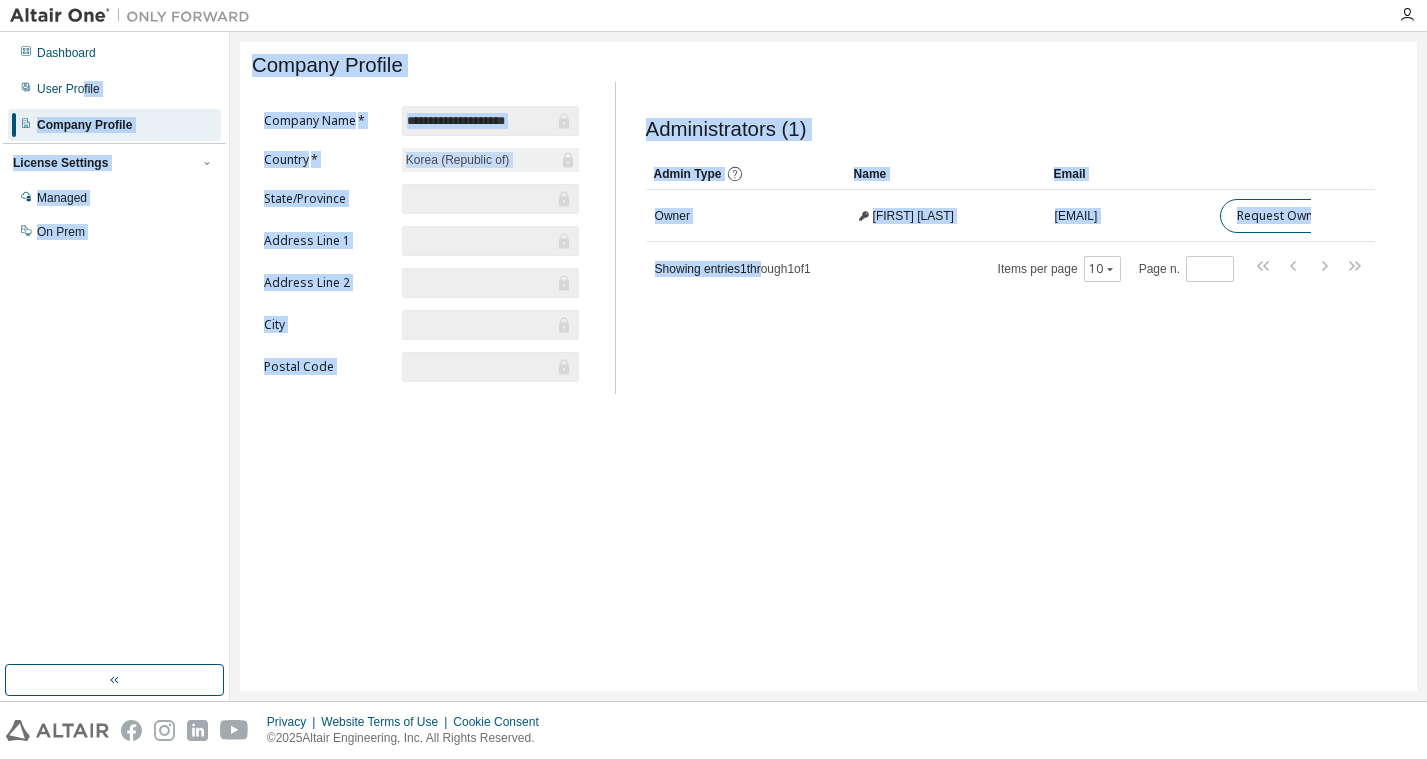 drag, startPoint x: 79, startPoint y: 87, endPoint x: 794, endPoint y: 318, distance: 751.3894 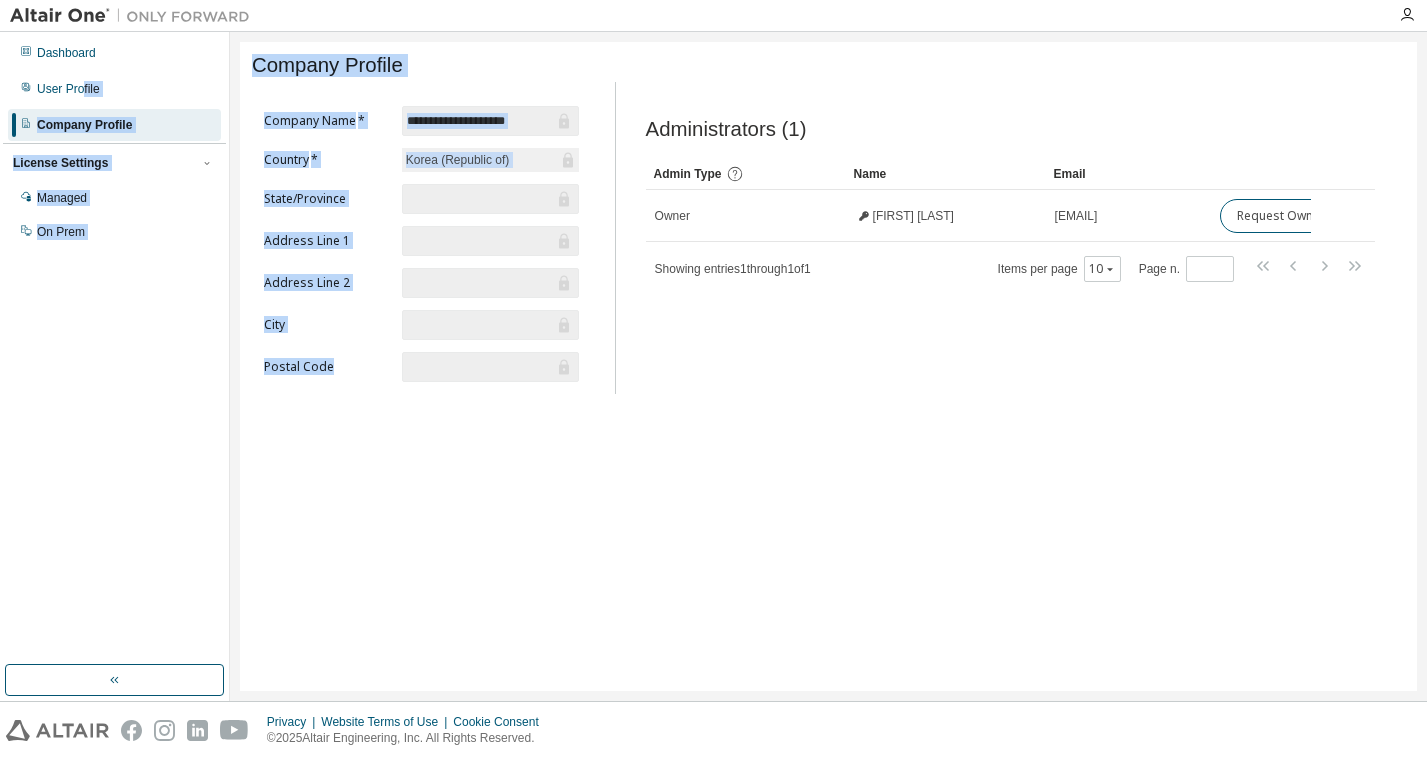 click on "**********" at bounding box center [828, 366] 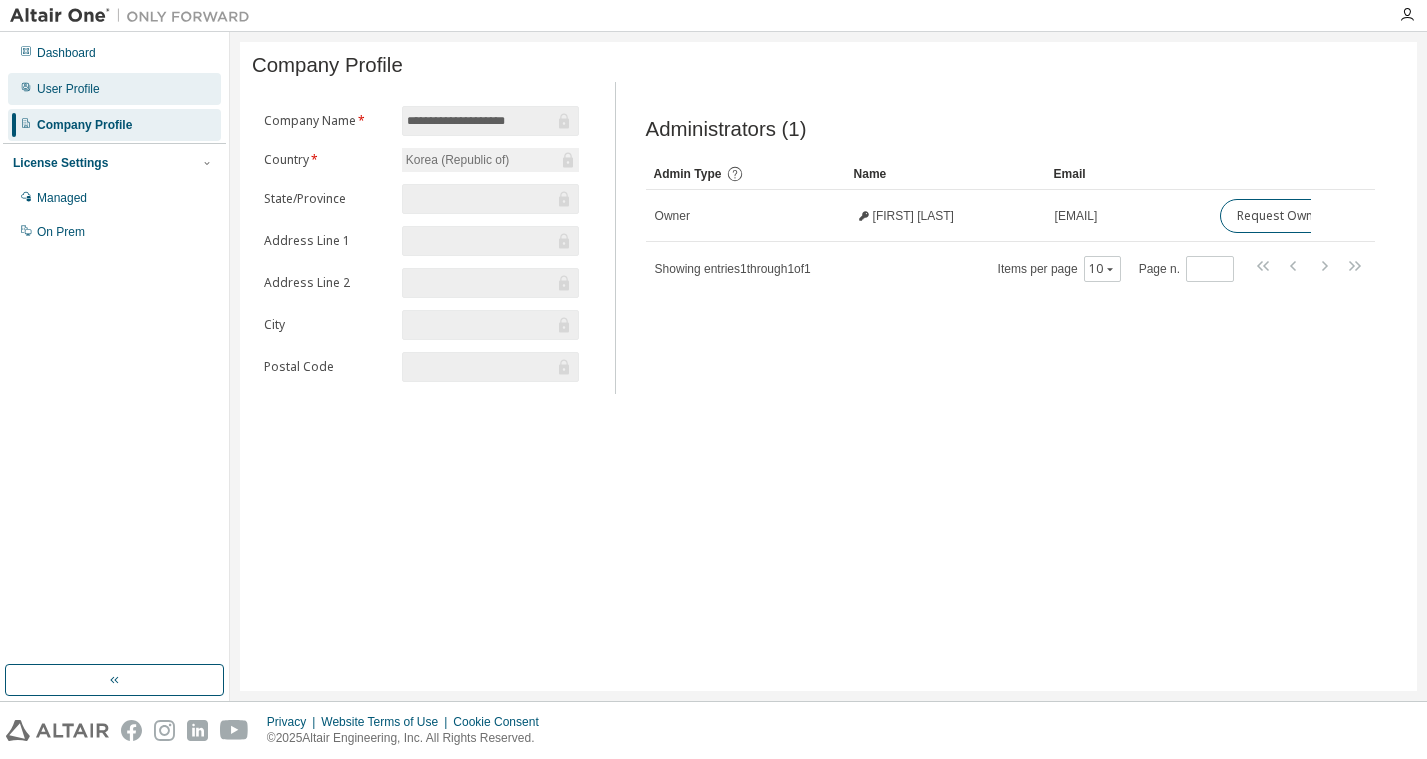 click on "User Profile" at bounding box center [114, 89] 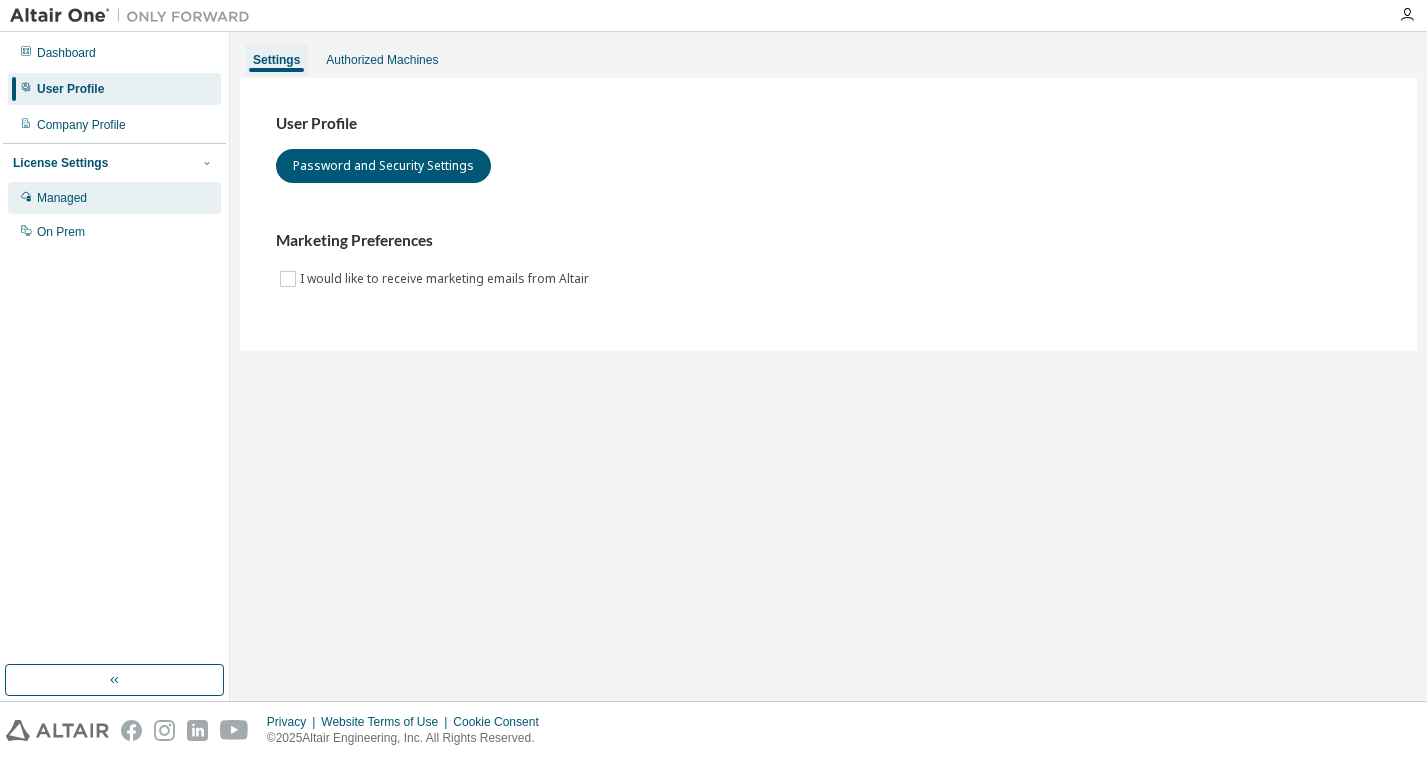 click on "Managed" at bounding box center [62, 198] 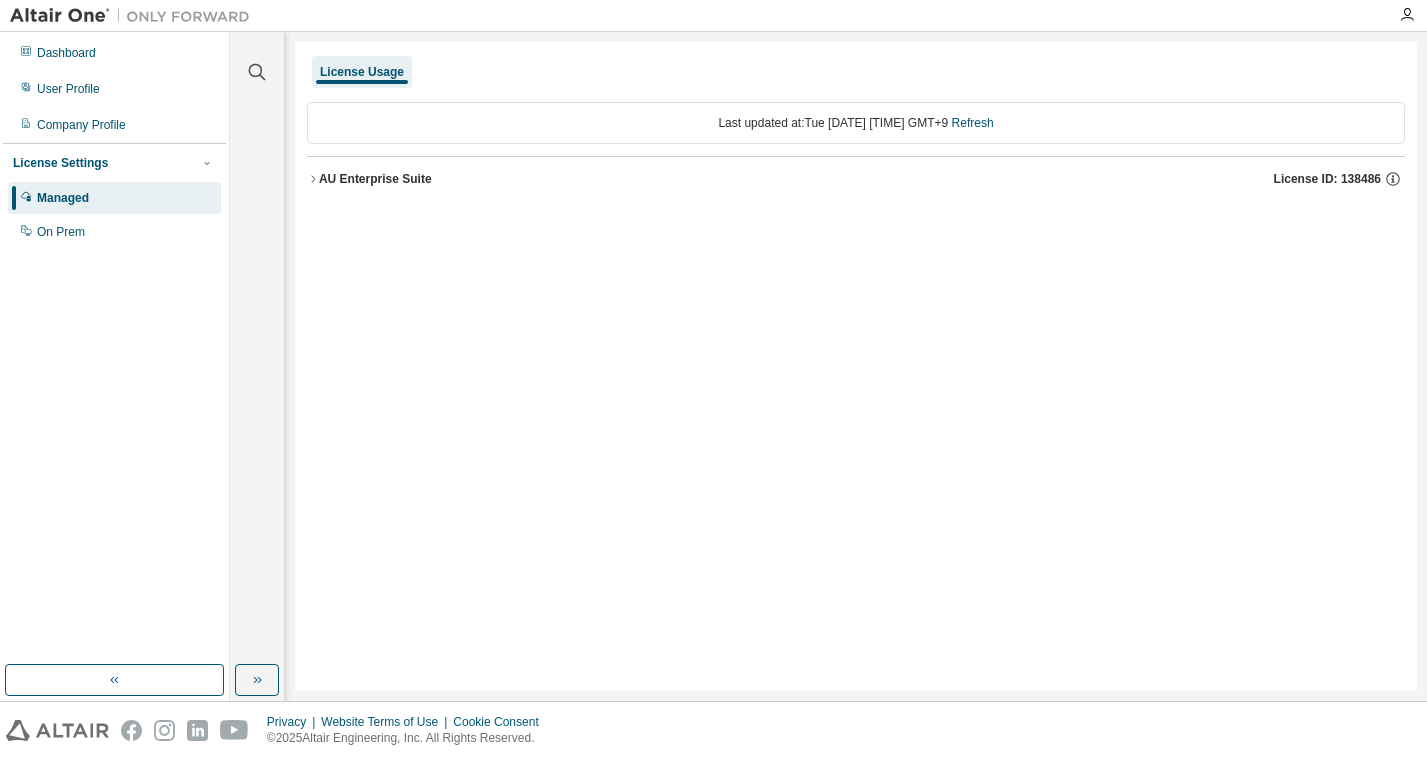click on "AU Enterprise Suite" at bounding box center (375, 179) 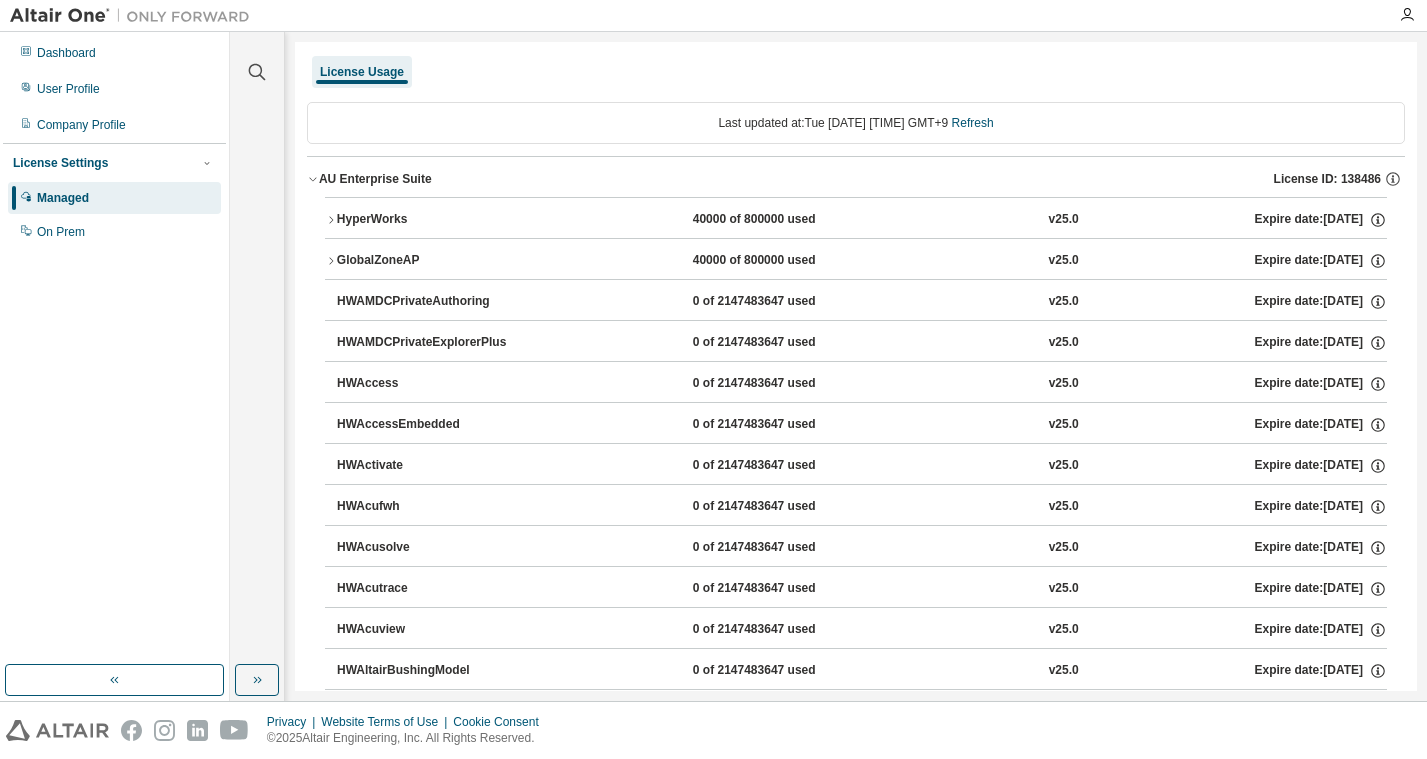 click on "Last updated at:  Tue 2025-08-05 02:45 PM GMT+9   Refresh" at bounding box center [856, 123] 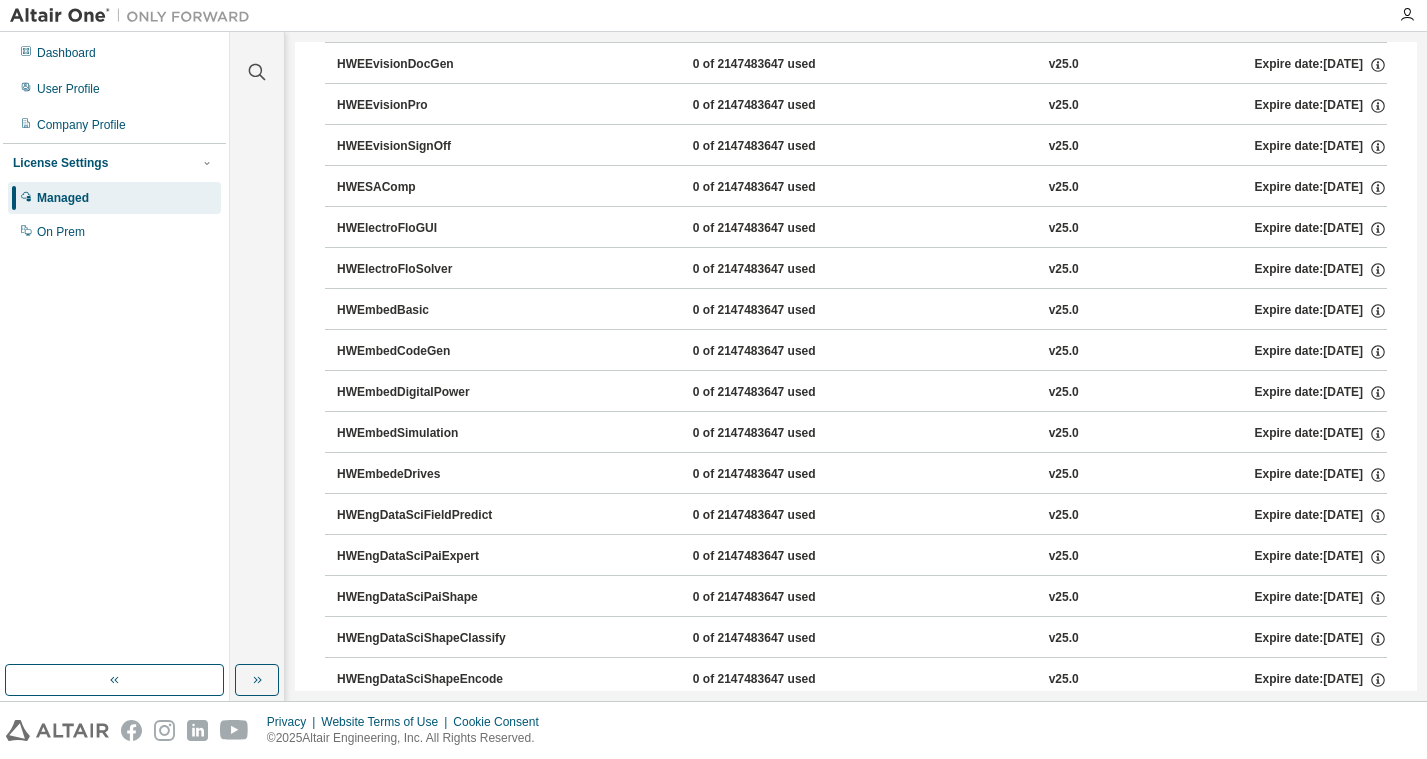 scroll, scrollTop: 1400, scrollLeft: 0, axis: vertical 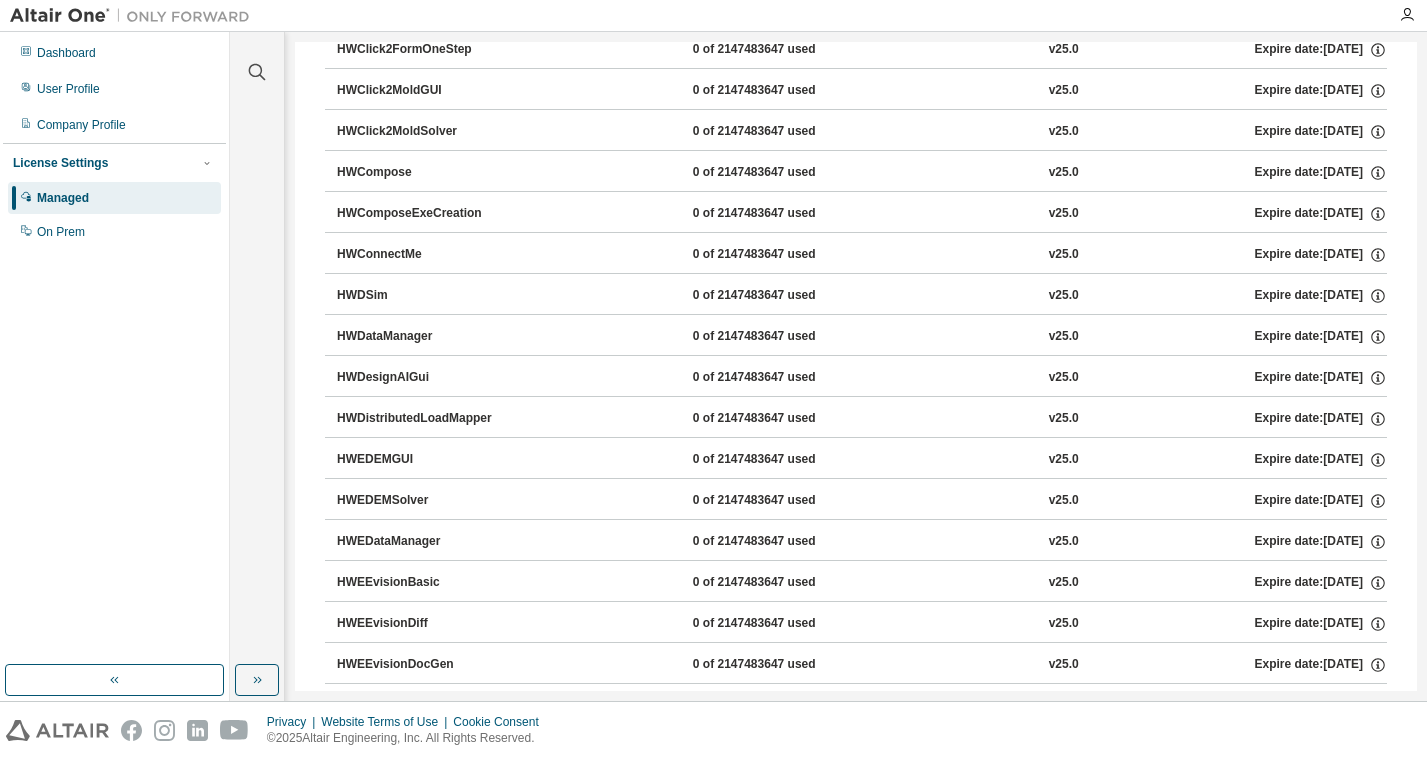 click on "License Settings" at bounding box center [60, 163] 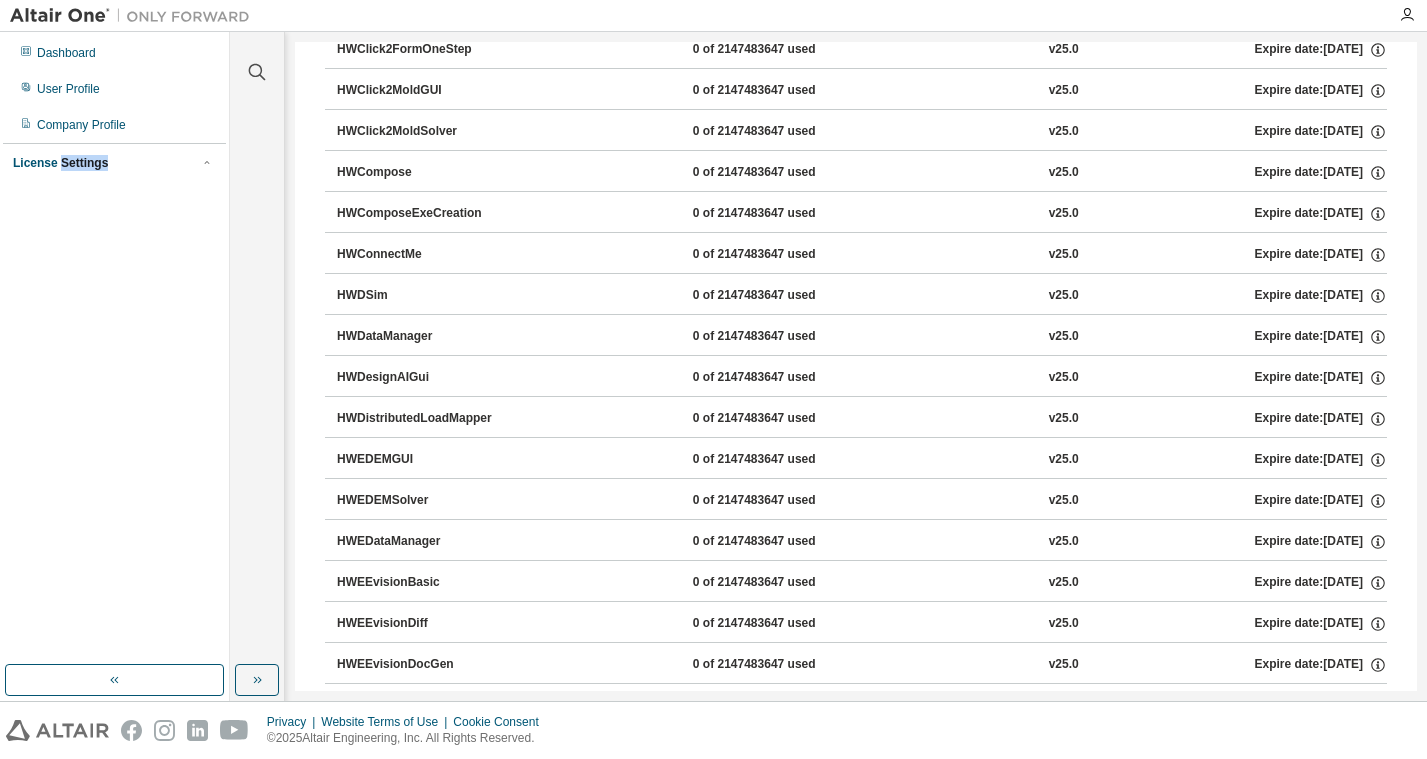 click on "License Settings" at bounding box center (60, 163) 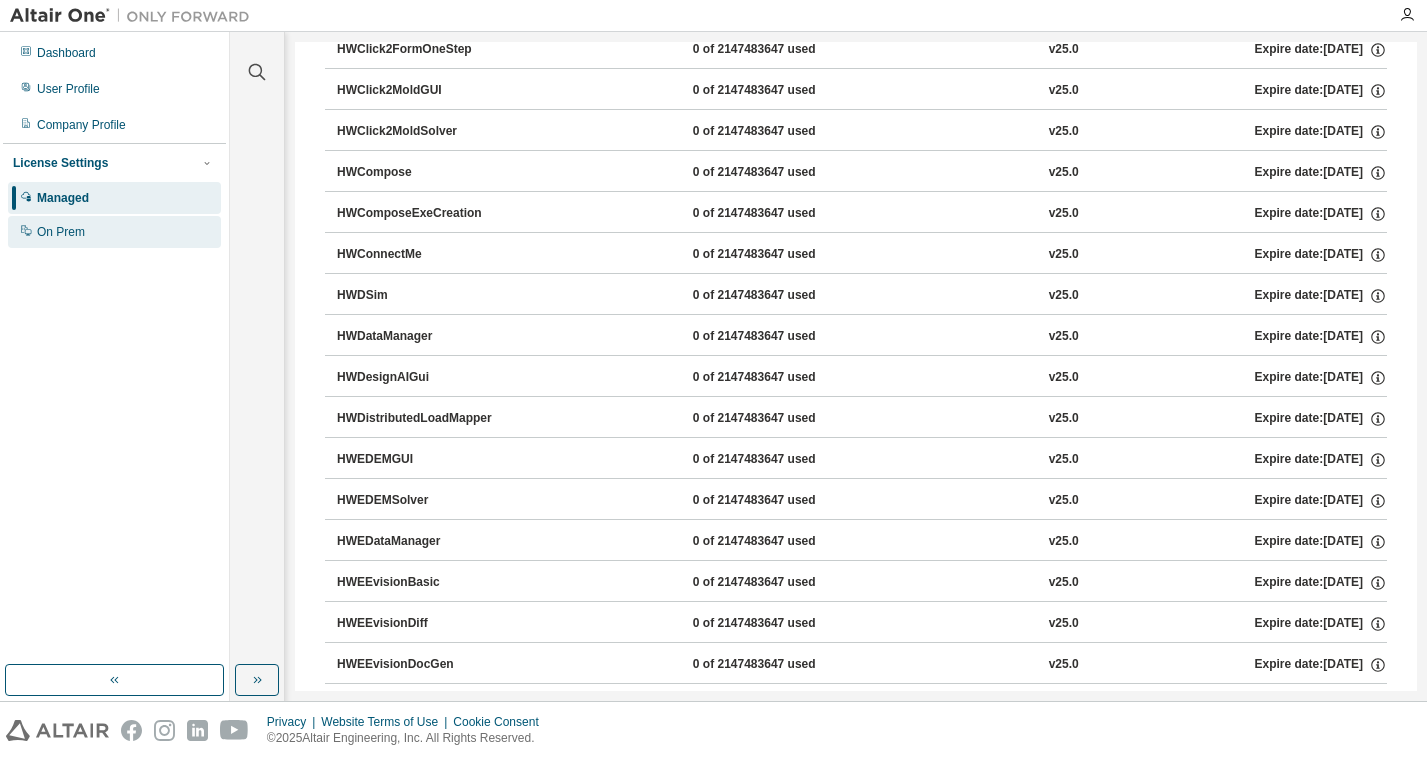 click on "On Prem" at bounding box center [61, 232] 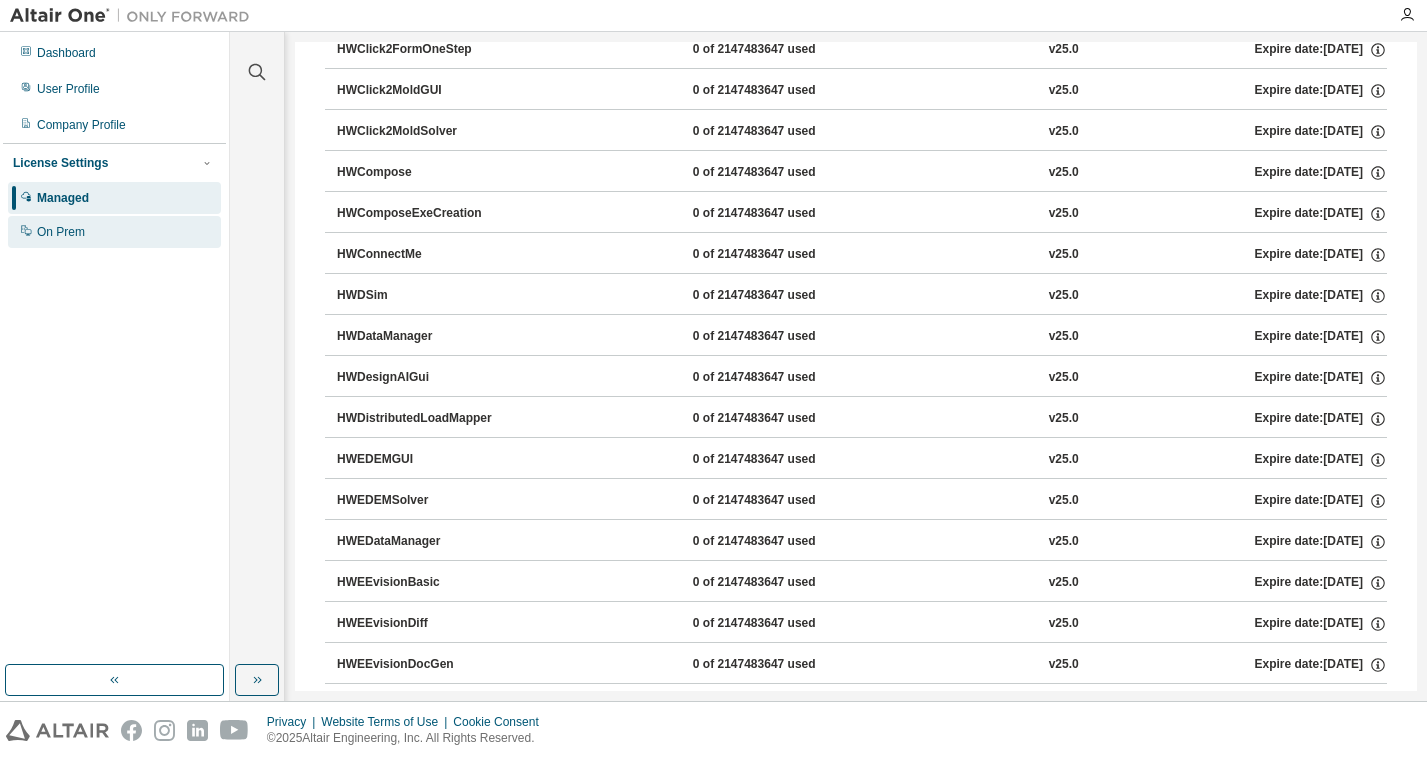 scroll, scrollTop: 0, scrollLeft: 0, axis: both 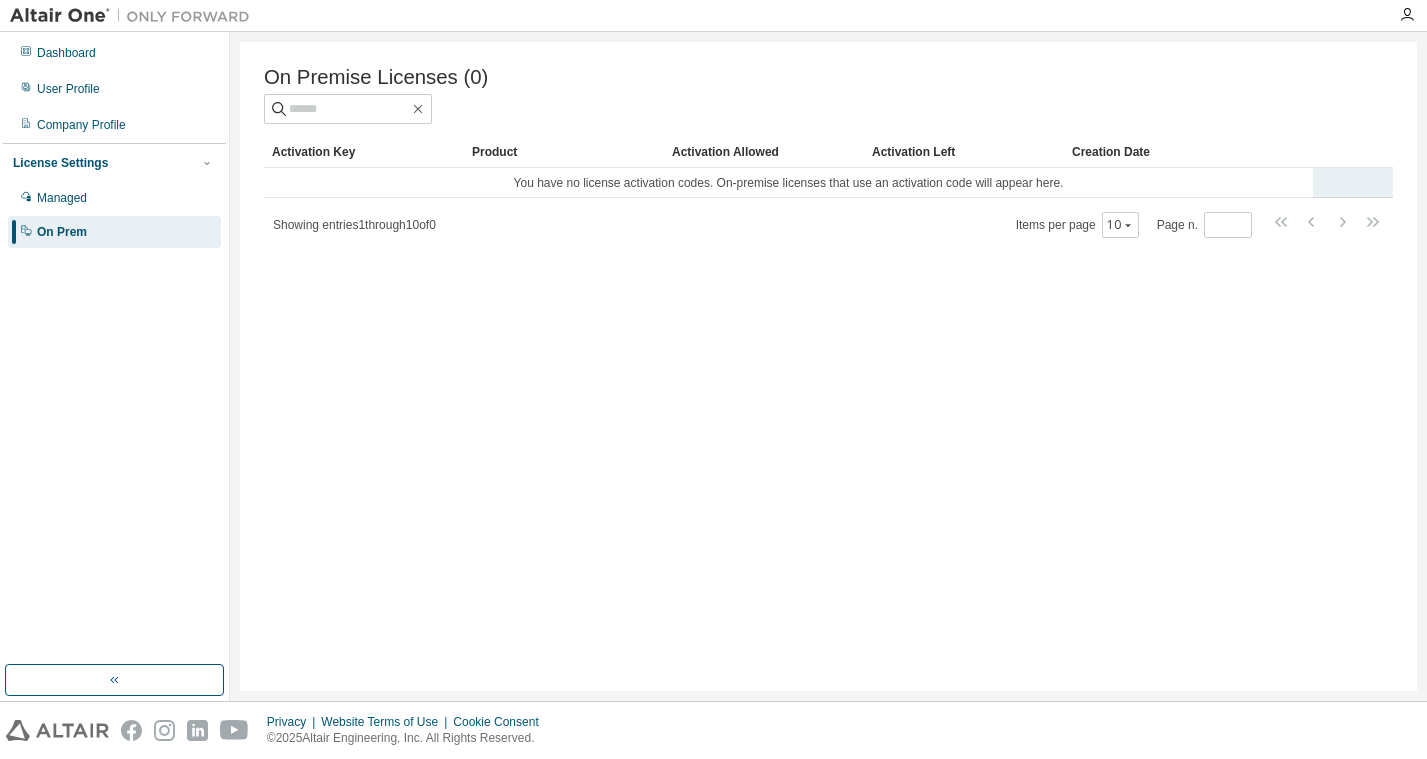 drag, startPoint x: 385, startPoint y: 179, endPoint x: 498, endPoint y: 177, distance: 113.0177 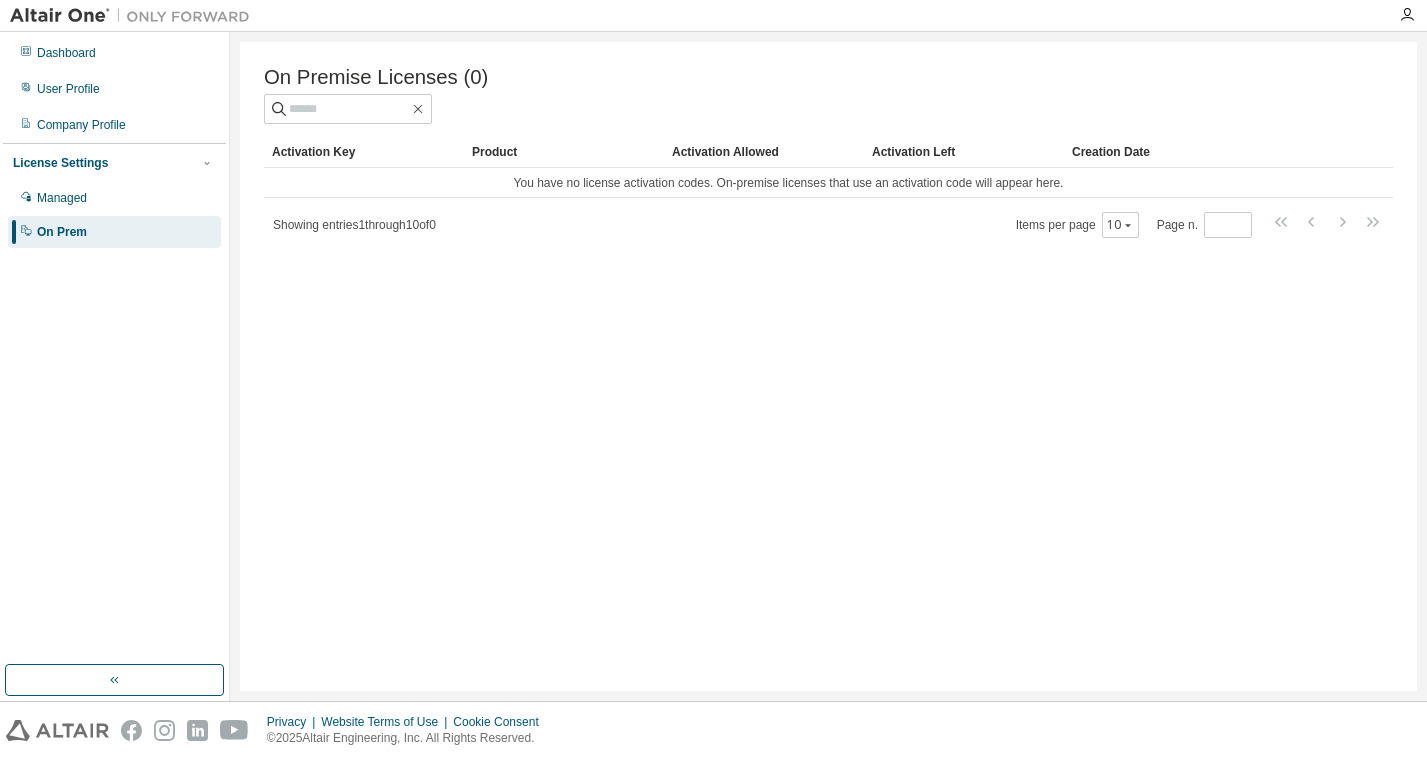 click at bounding box center (135, 16) 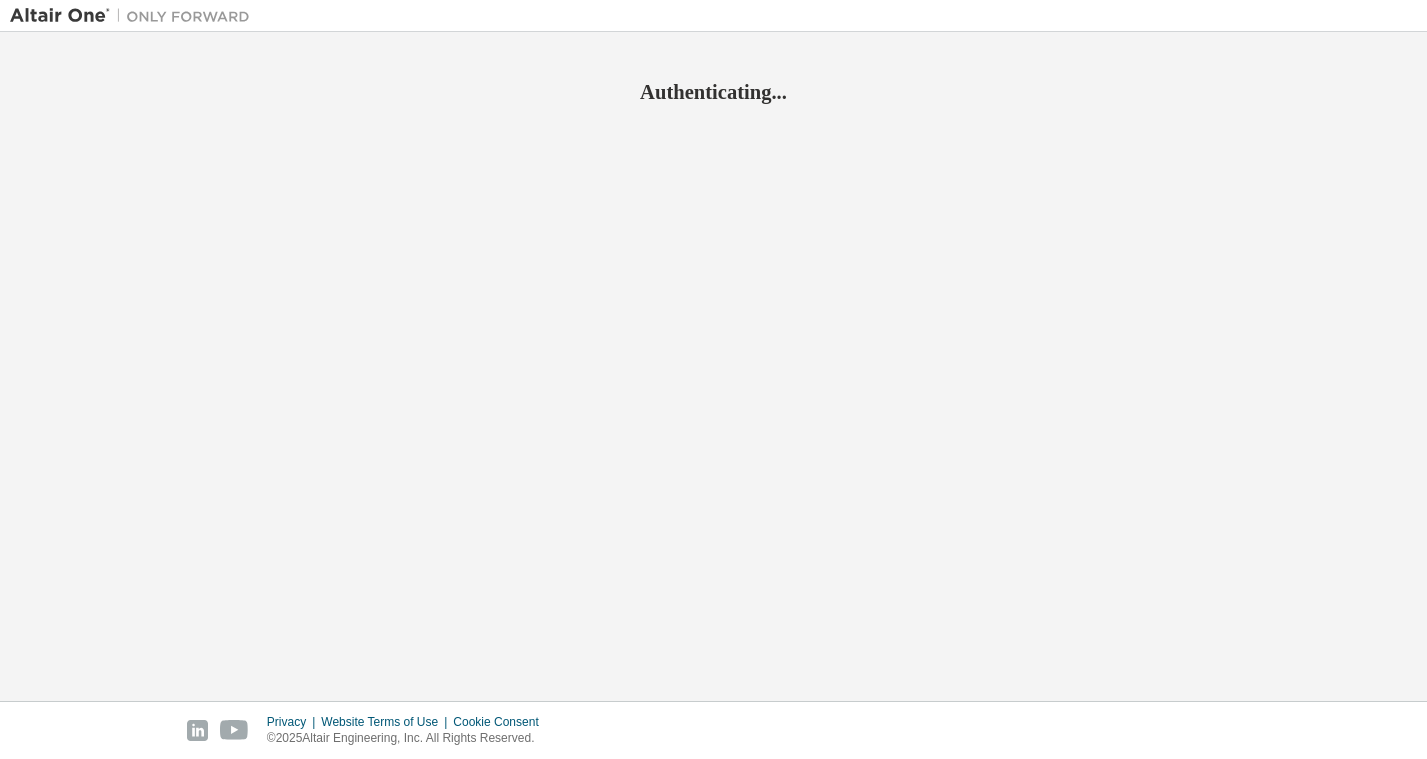 scroll, scrollTop: 0, scrollLeft: 0, axis: both 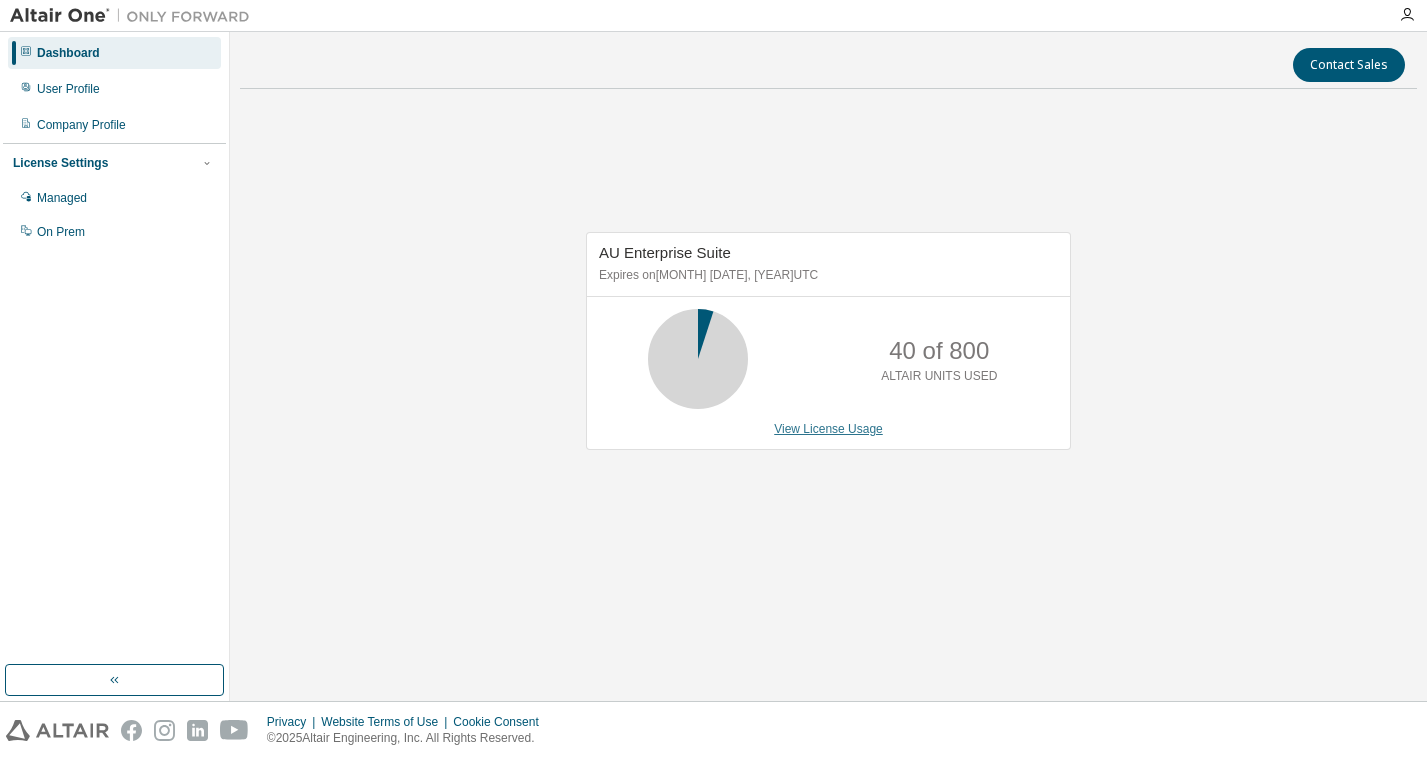 click on "View License Usage" at bounding box center (828, 429) 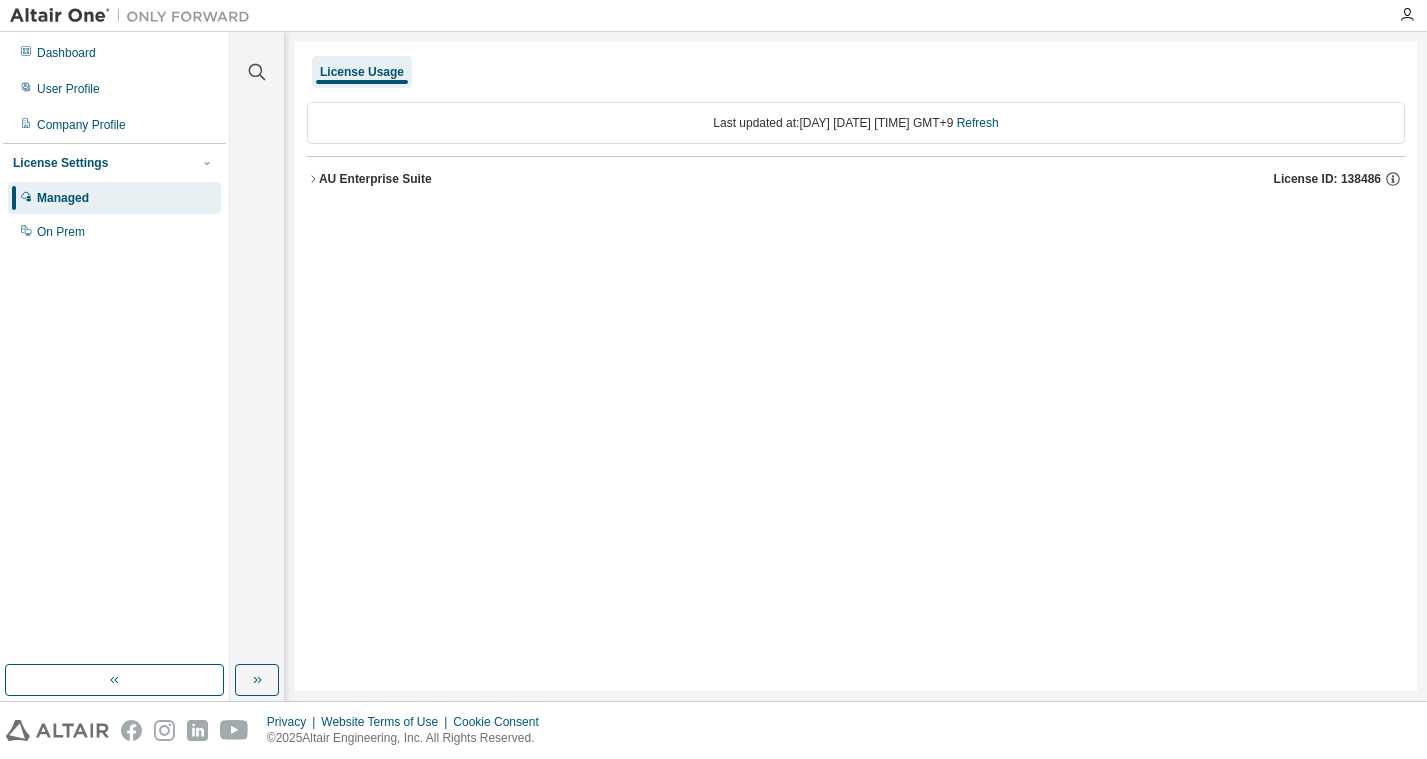 click on "Last updated at:  Tue 2025-08-05 03:03 PM GMT+9   Refresh" at bounding box center [856, 123] 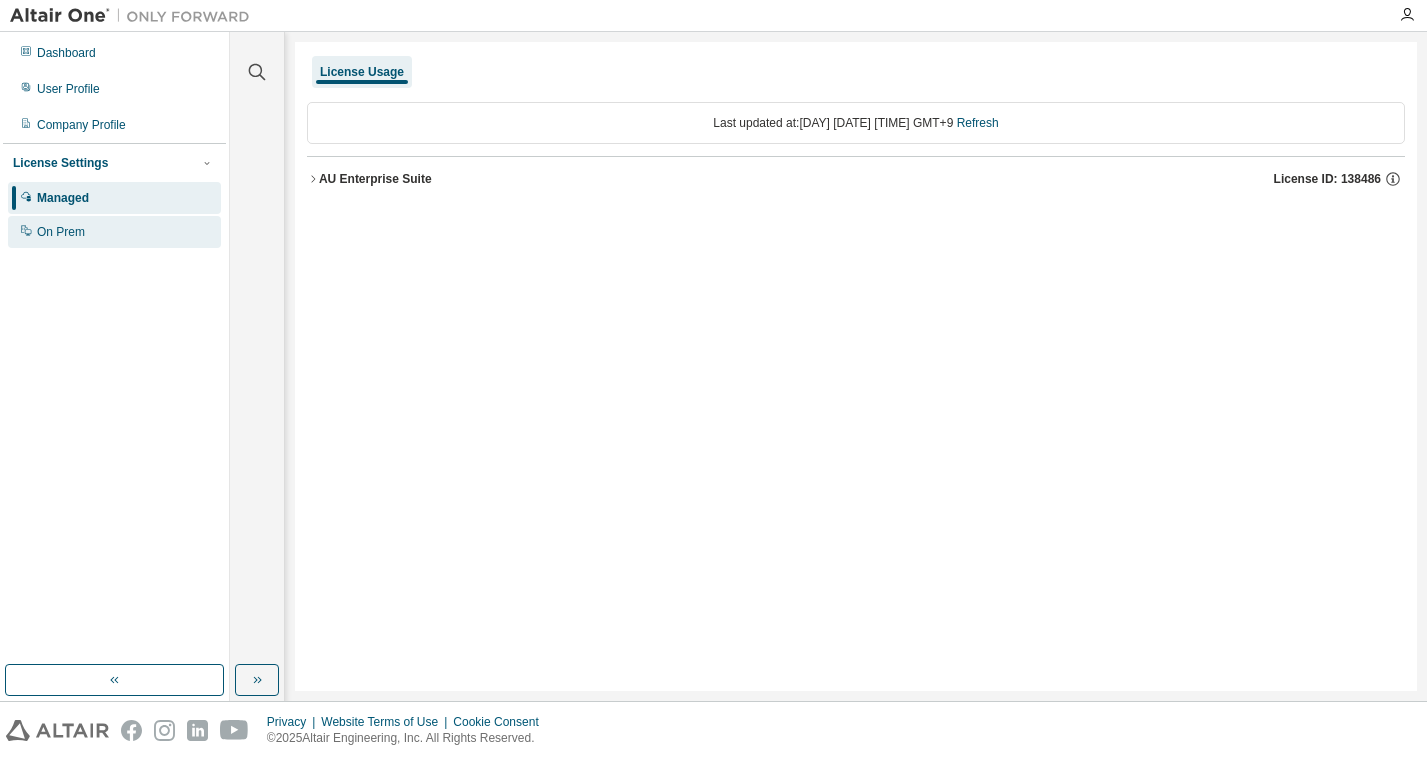 click on "On Prem" at bounding box center (114, 232) 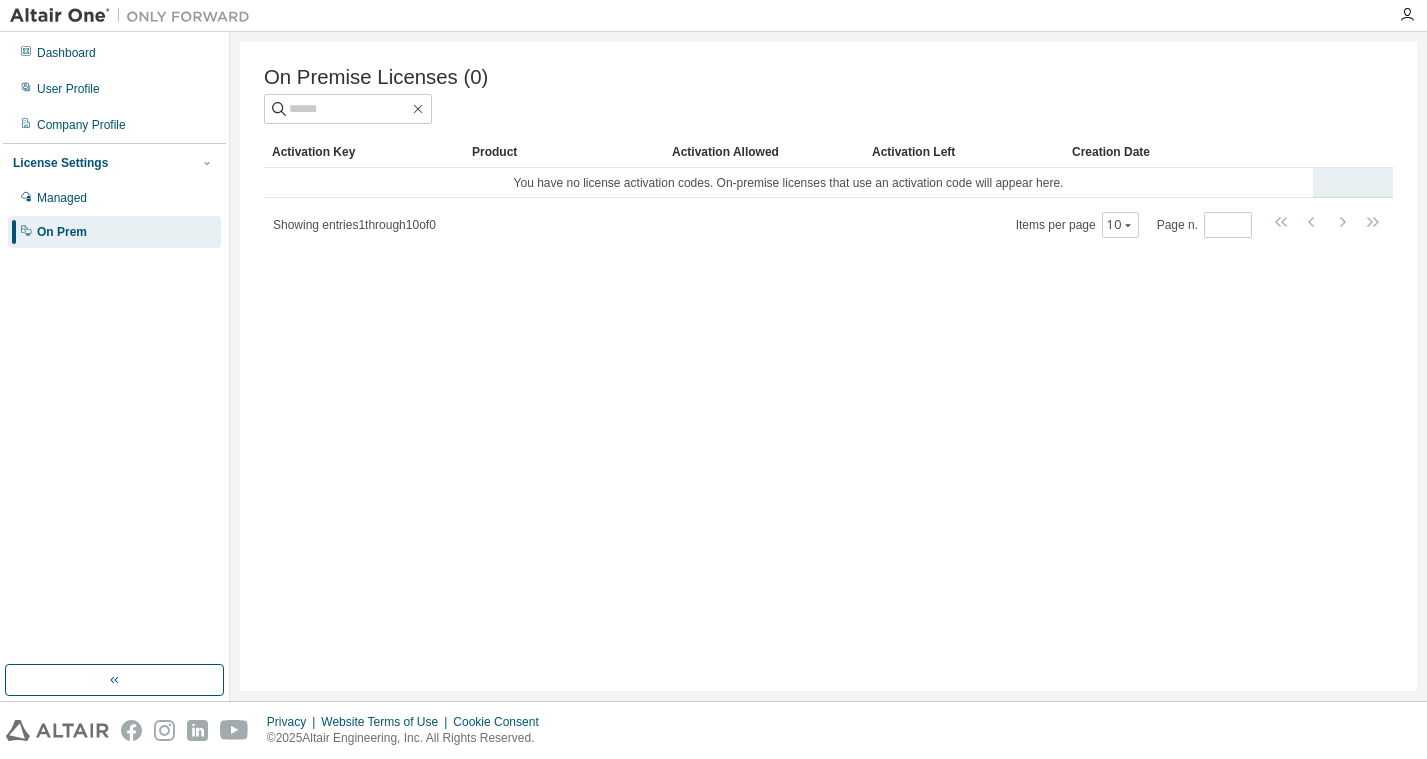 click on "You have no license activation codes. On-premise licenses that use an activation code will appear here." at bounding box center (788, 183) 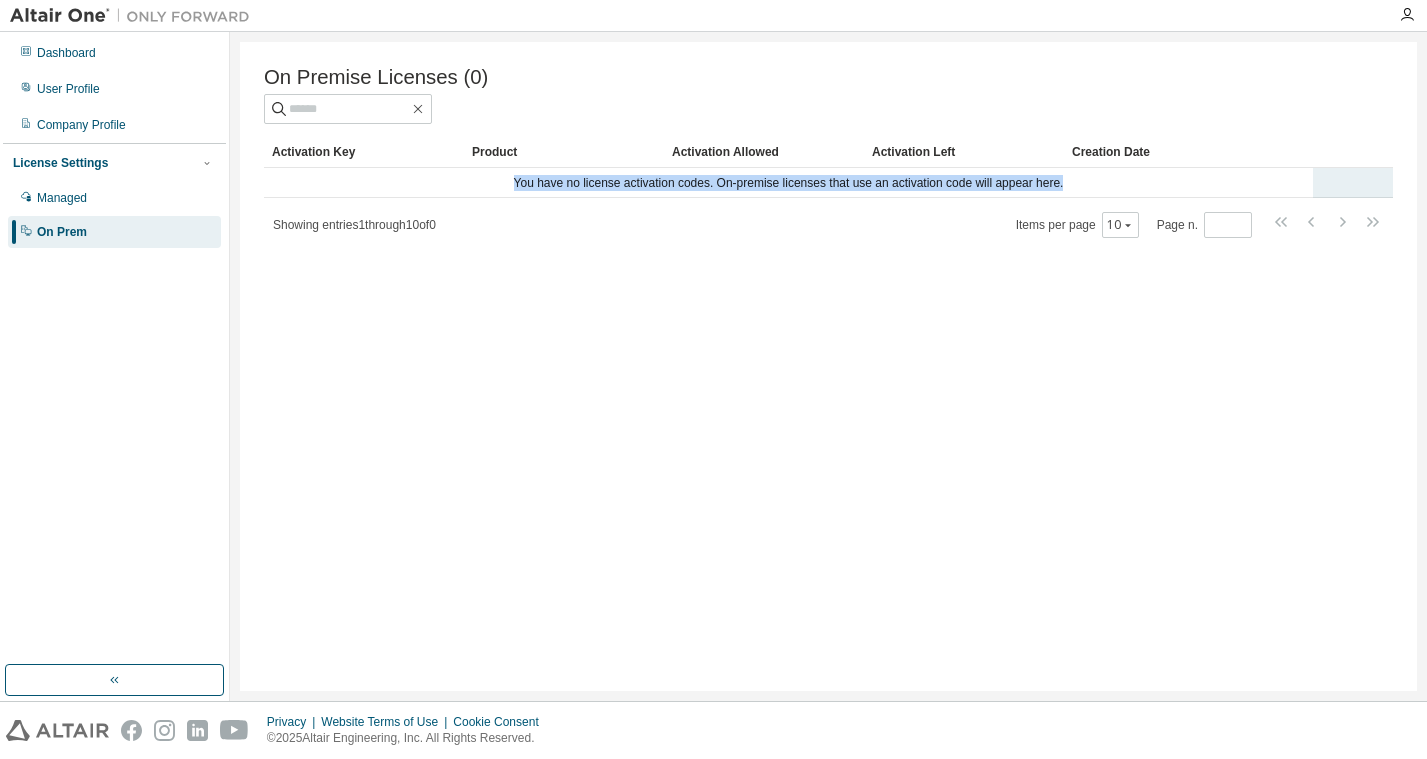 drag, startPoint x: 287, startPoint y: 186, endPoint x: 1151, endPoint y: 194, distance: 864.03705 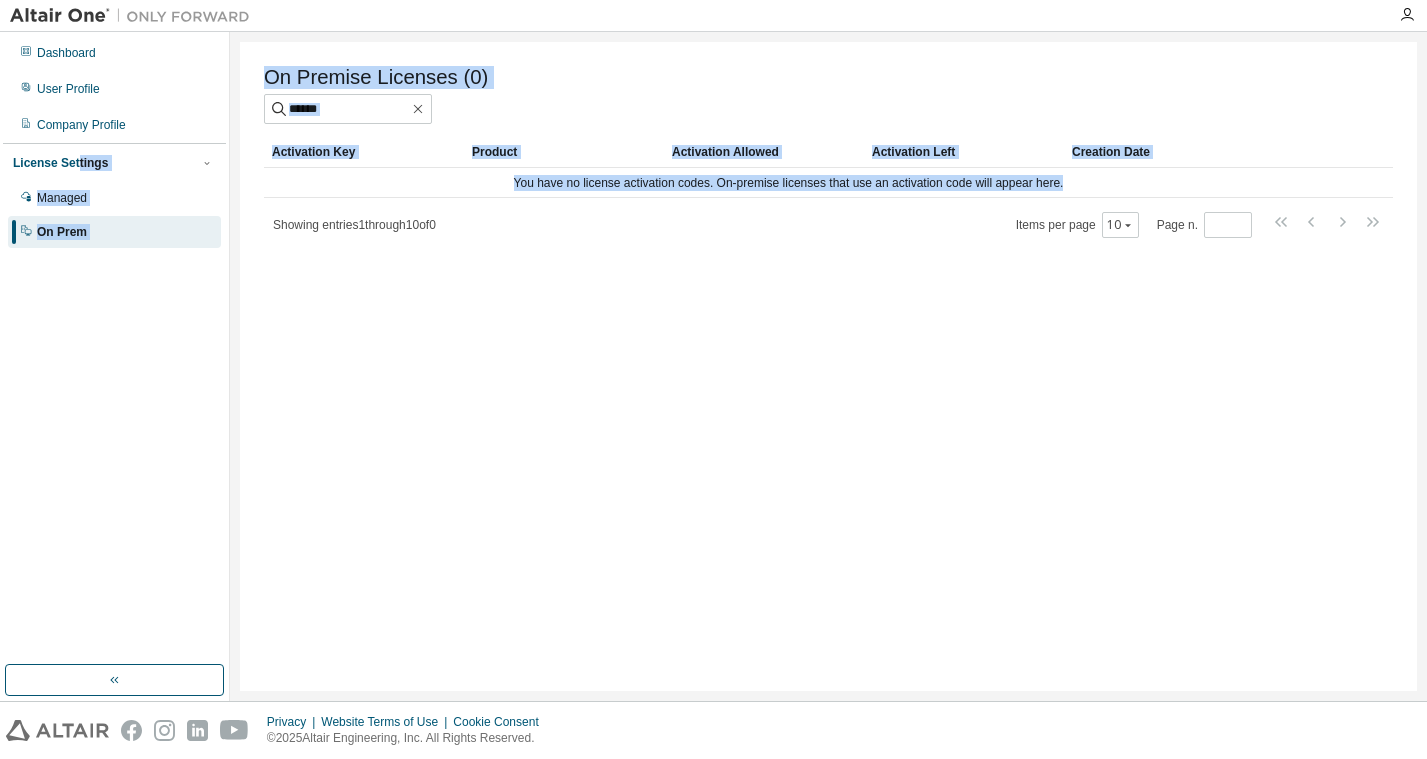drag, startPoint x: 1152, startPoint y: 191, endPoint x: 70, endPoint y: 164, distance: 1082.3368 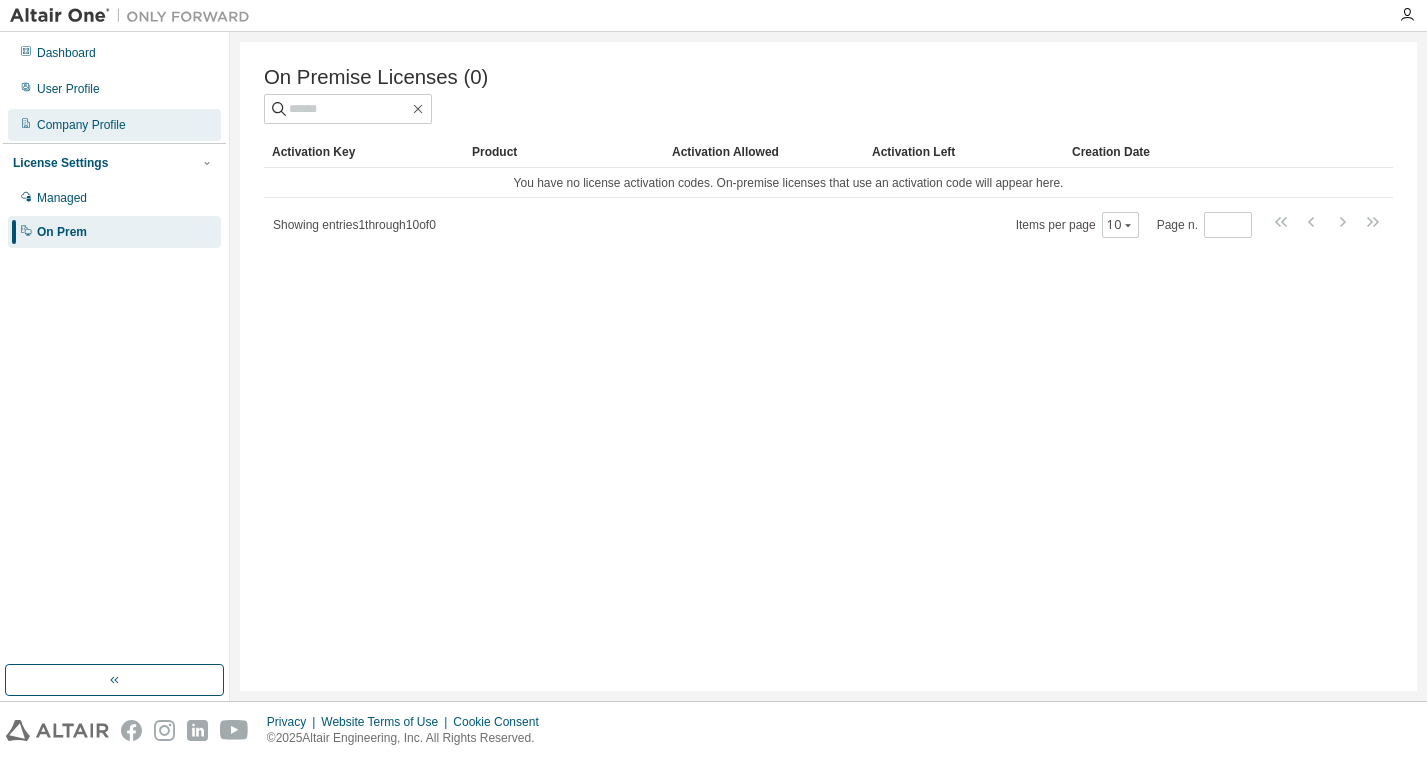 click on "Company Profile" at bounding box center [81, 125] 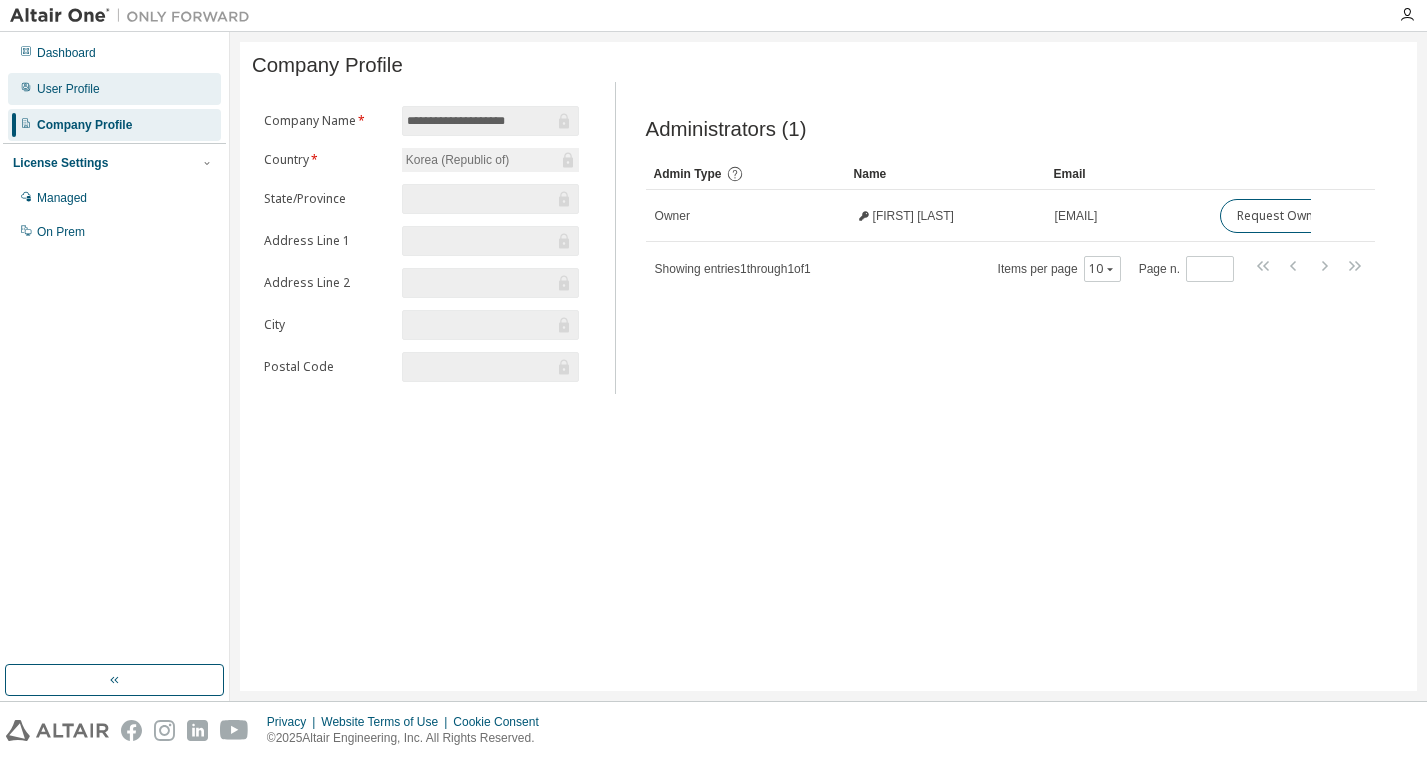 click on "User Profile" at bounding box center [68, 89] 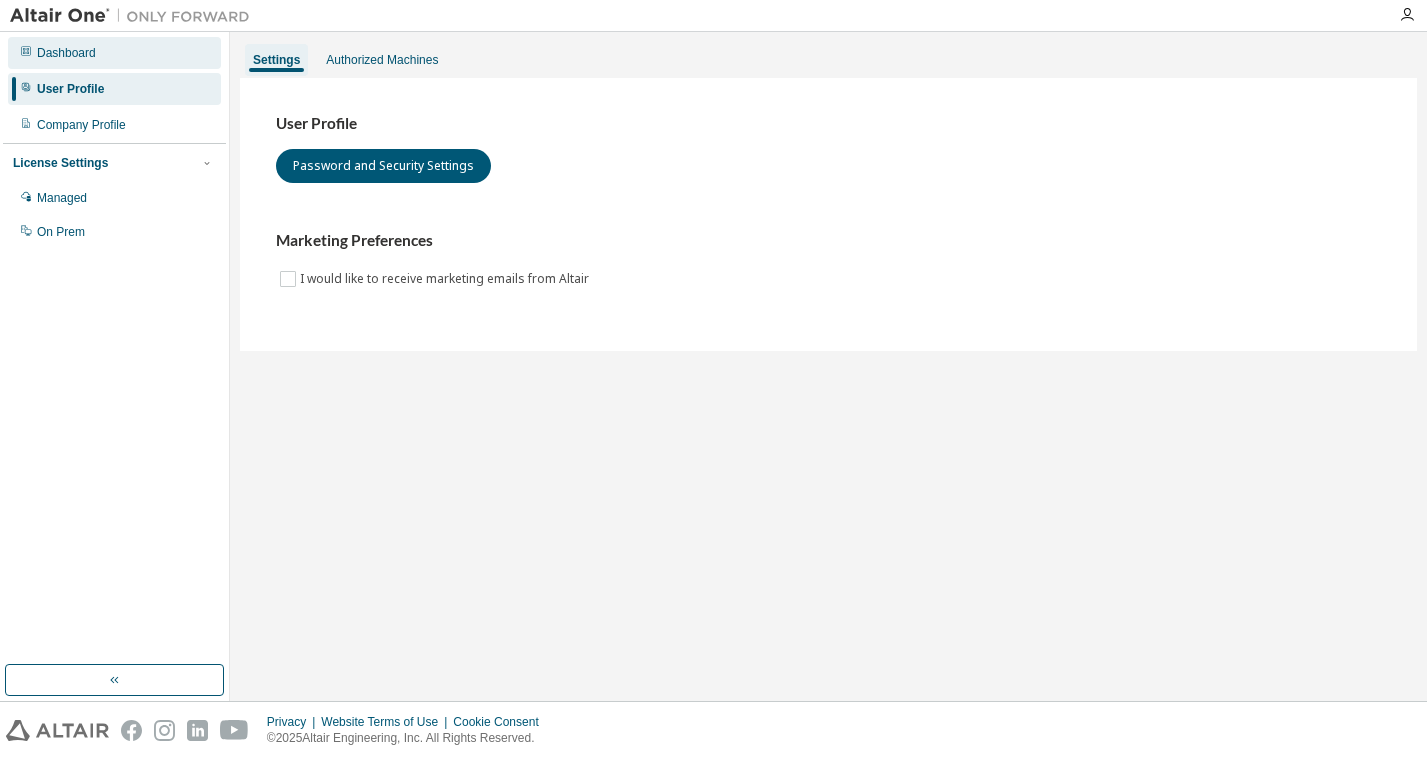 click on "Dashboard" at bounding box center (114, 53) 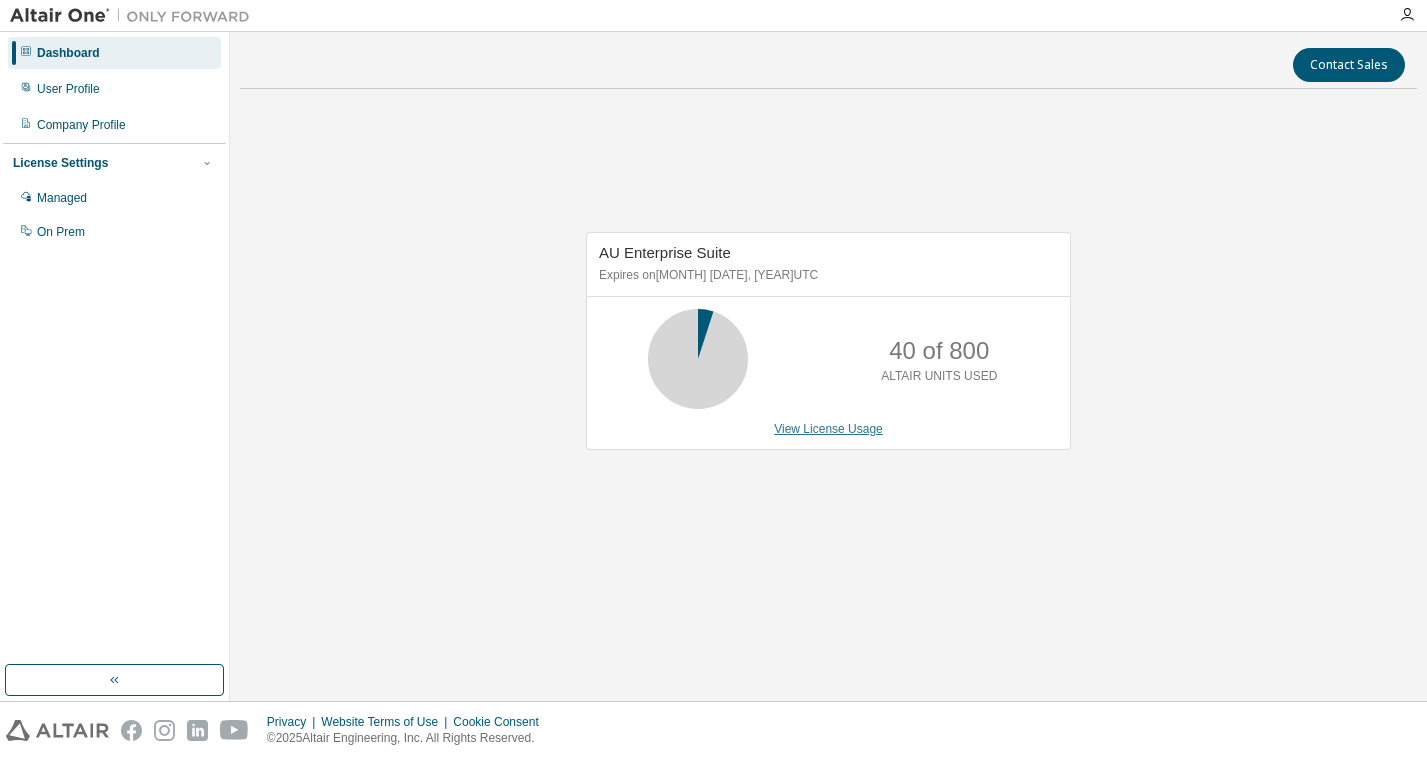 click on "View License Usage" at bounding box center [828, 429] 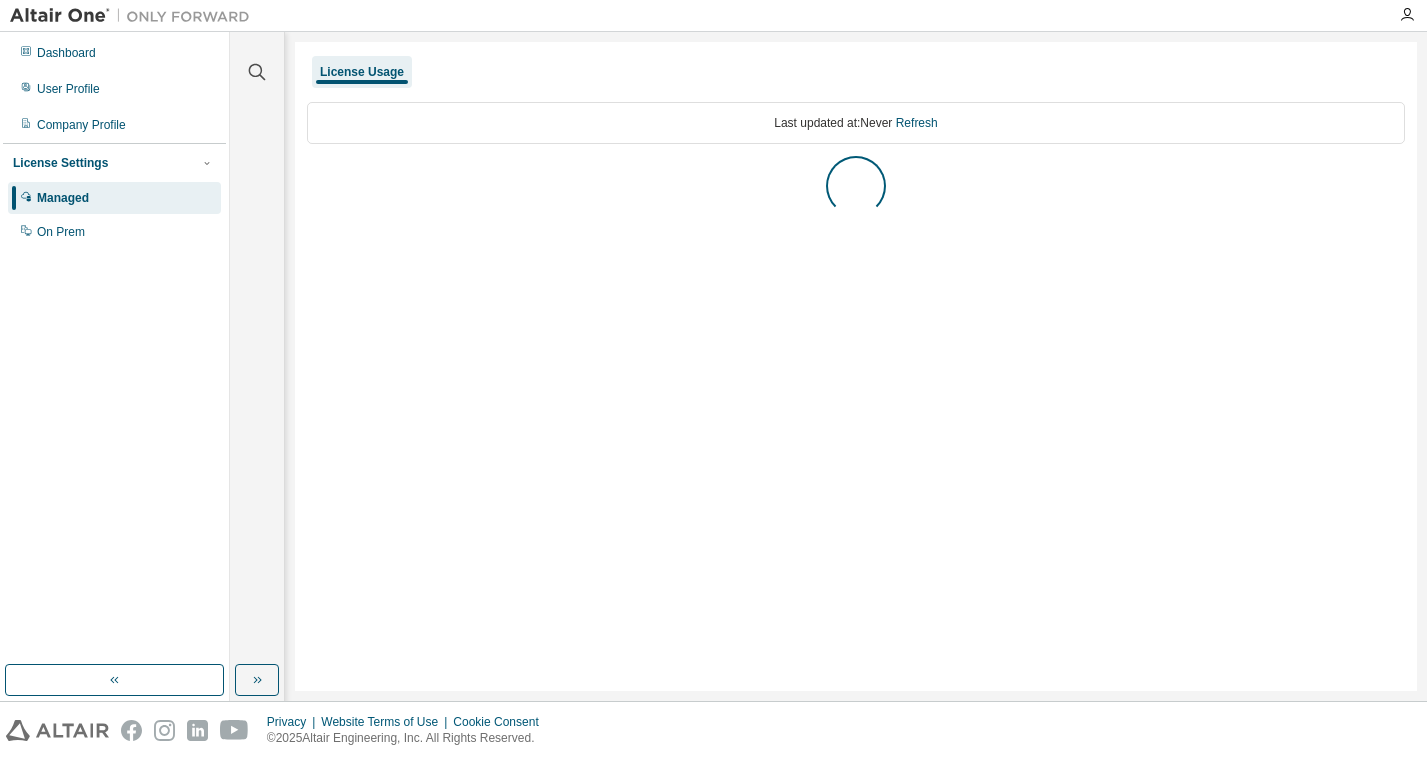 click on "License Usage Last updated at:  Never   Refresh" at bounding box center [856, 366] 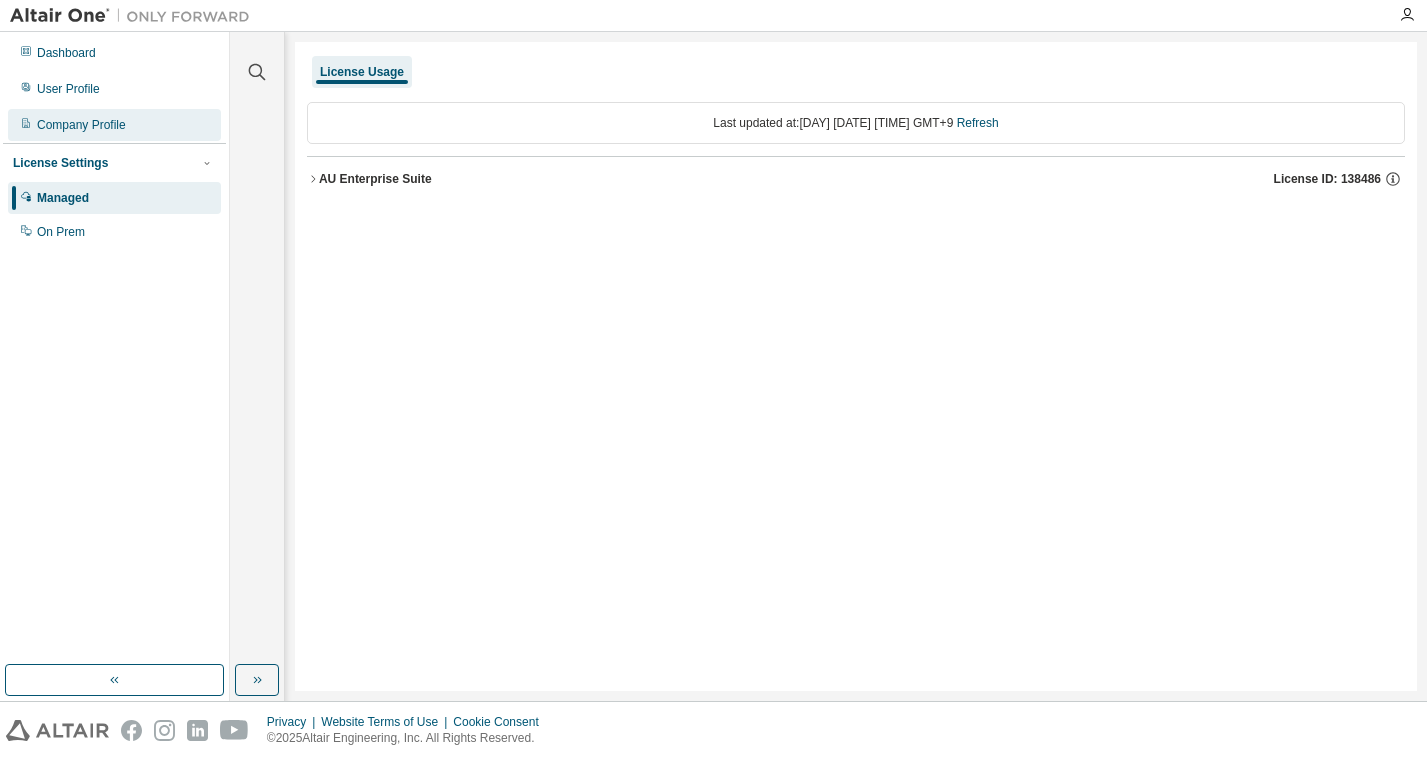 click on "Company Profile" at bounding box center (81, 125) 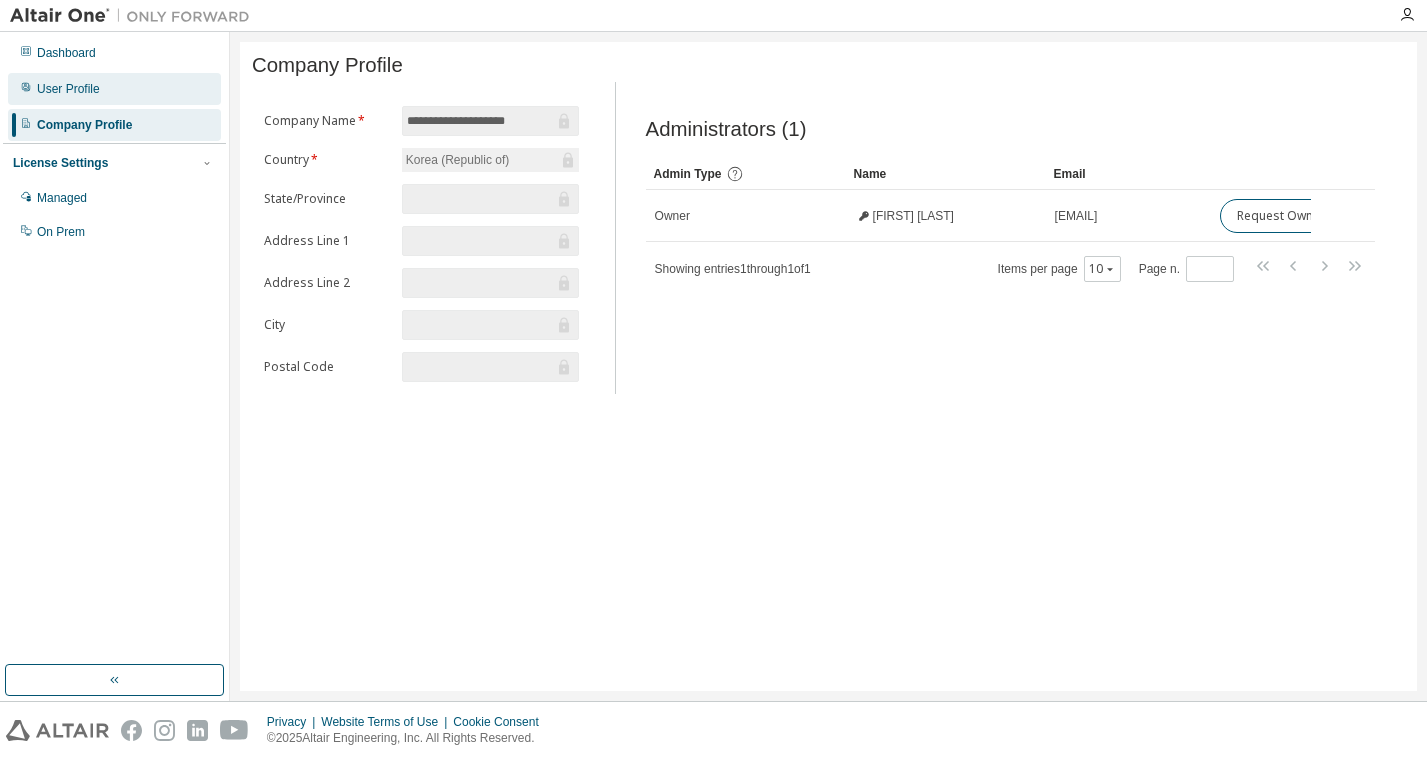 click on "User Profile" at bounding box center [114, 89] 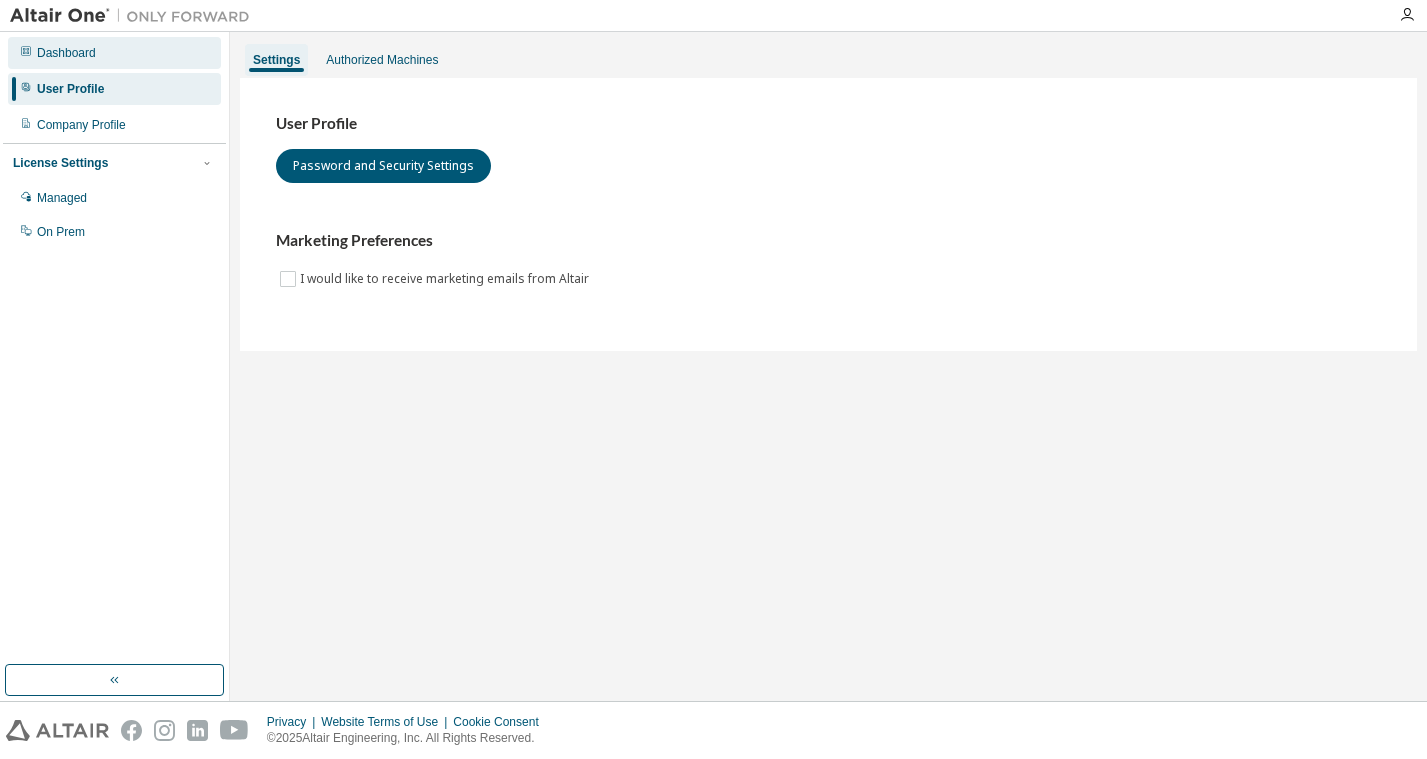 click on "Dashboard" at bounding box center [114, 53] 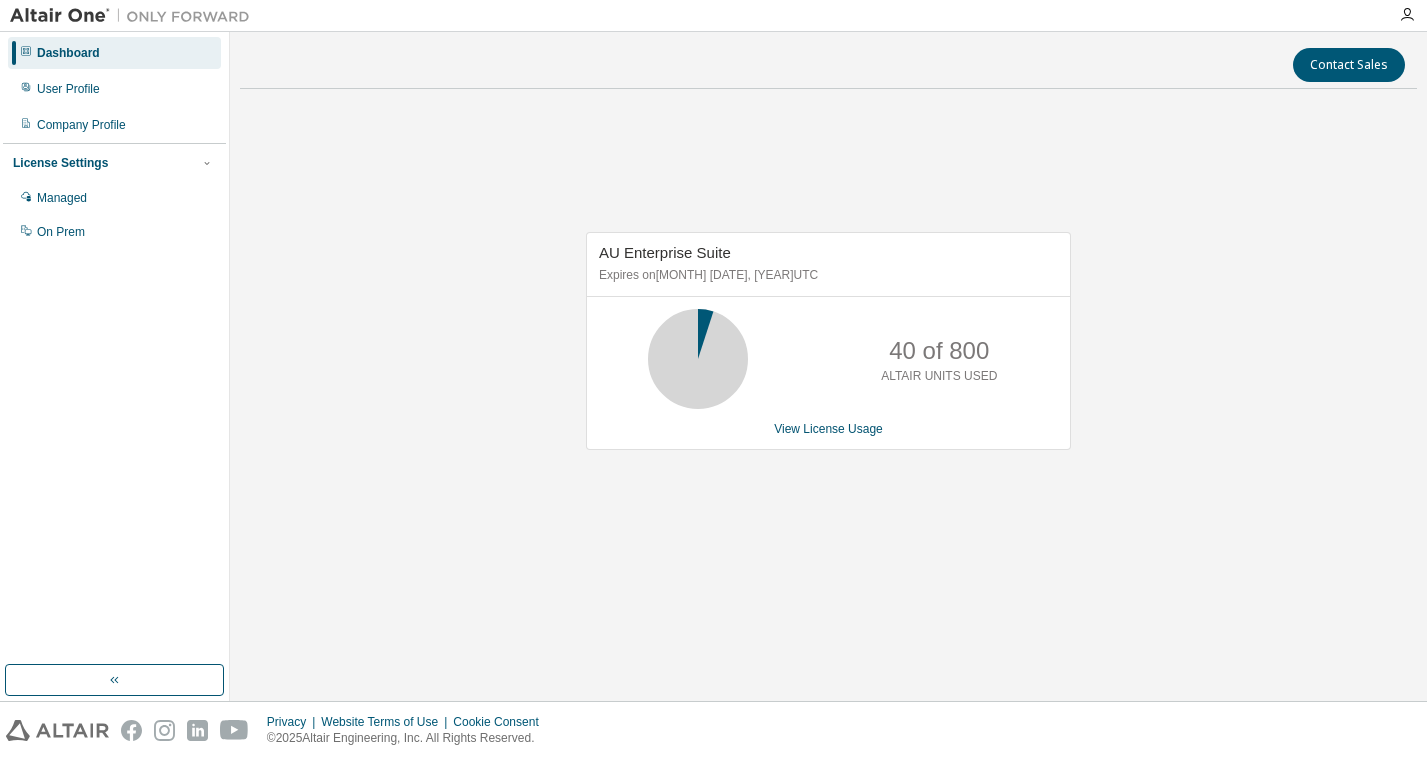click at bounding box center (135, 16) 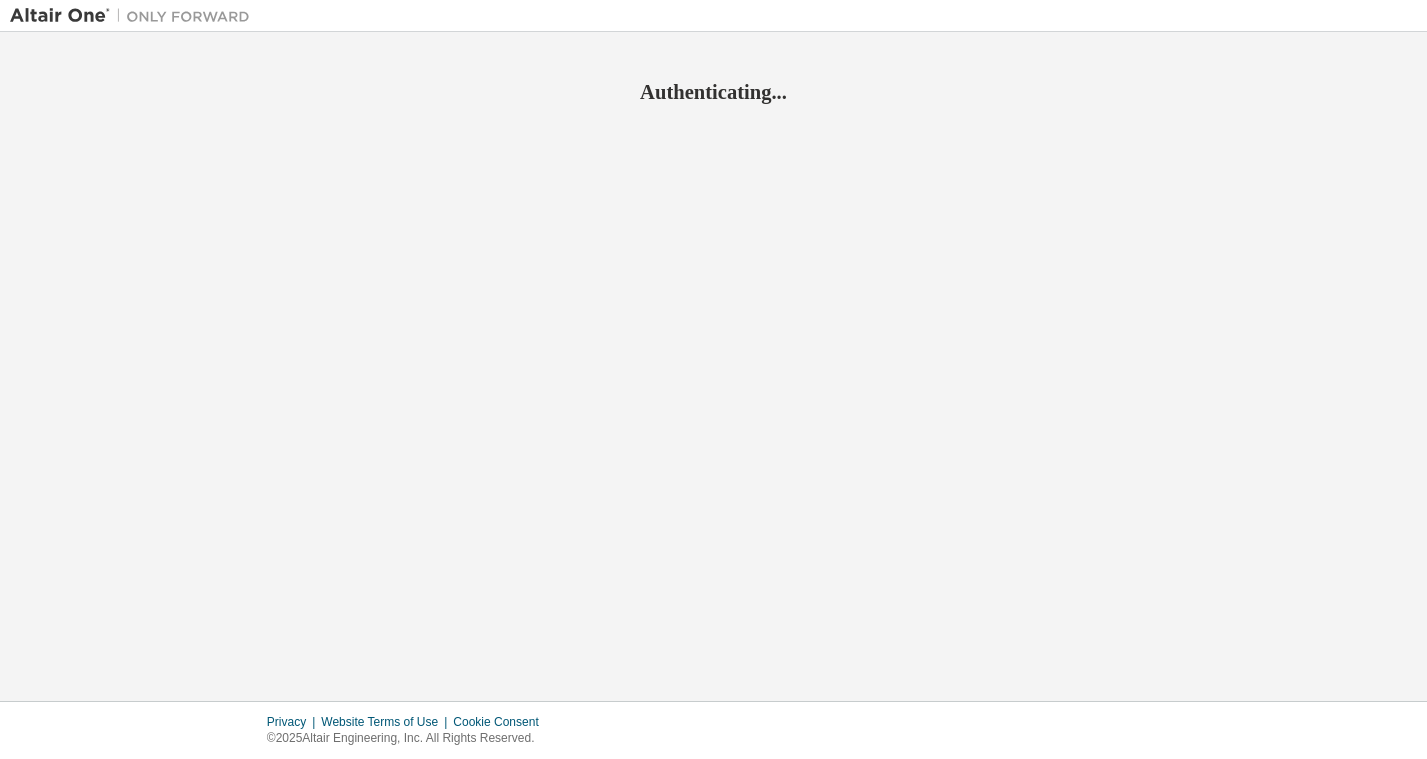 scroll, scrollTop: 0, scrollLeft: 0, axis: both 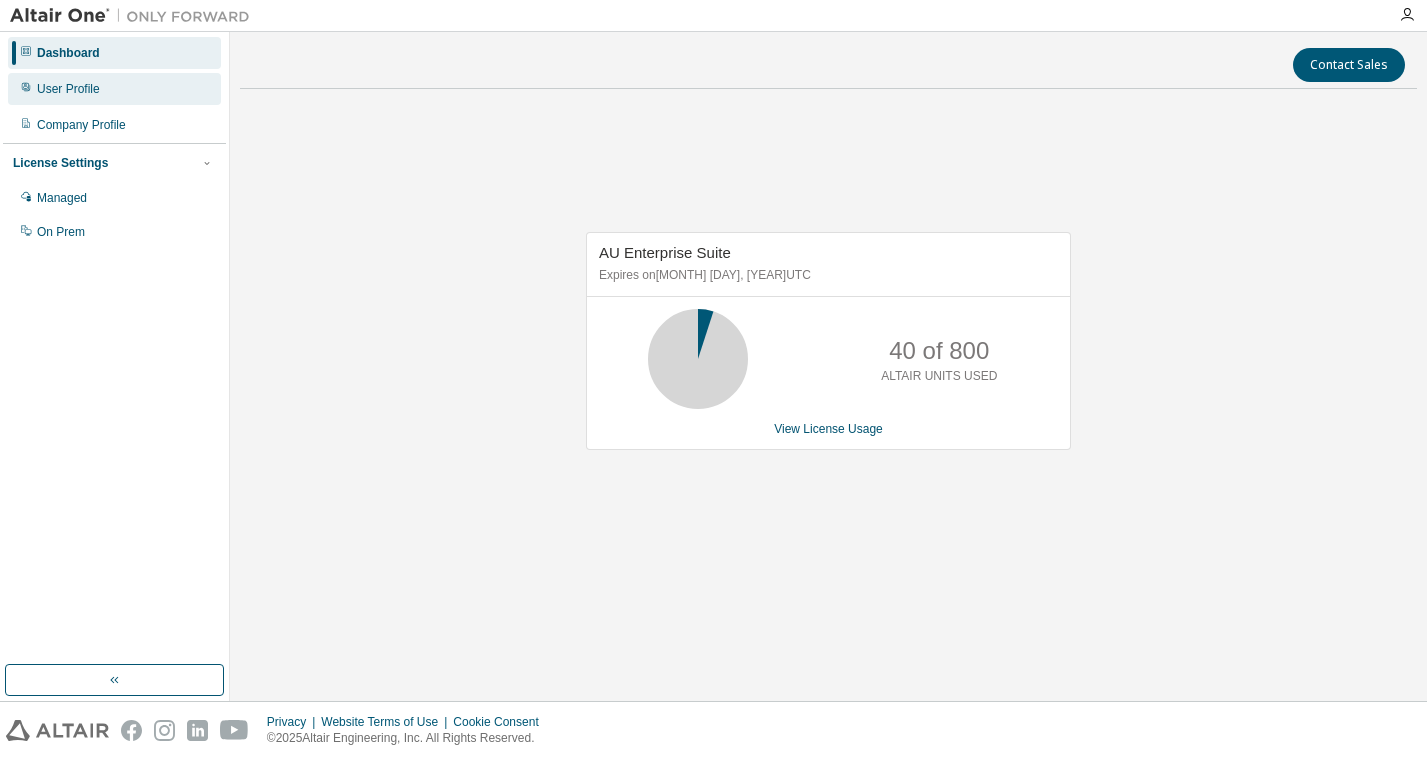 click on "User Profile" at bounding box center (114, 89) 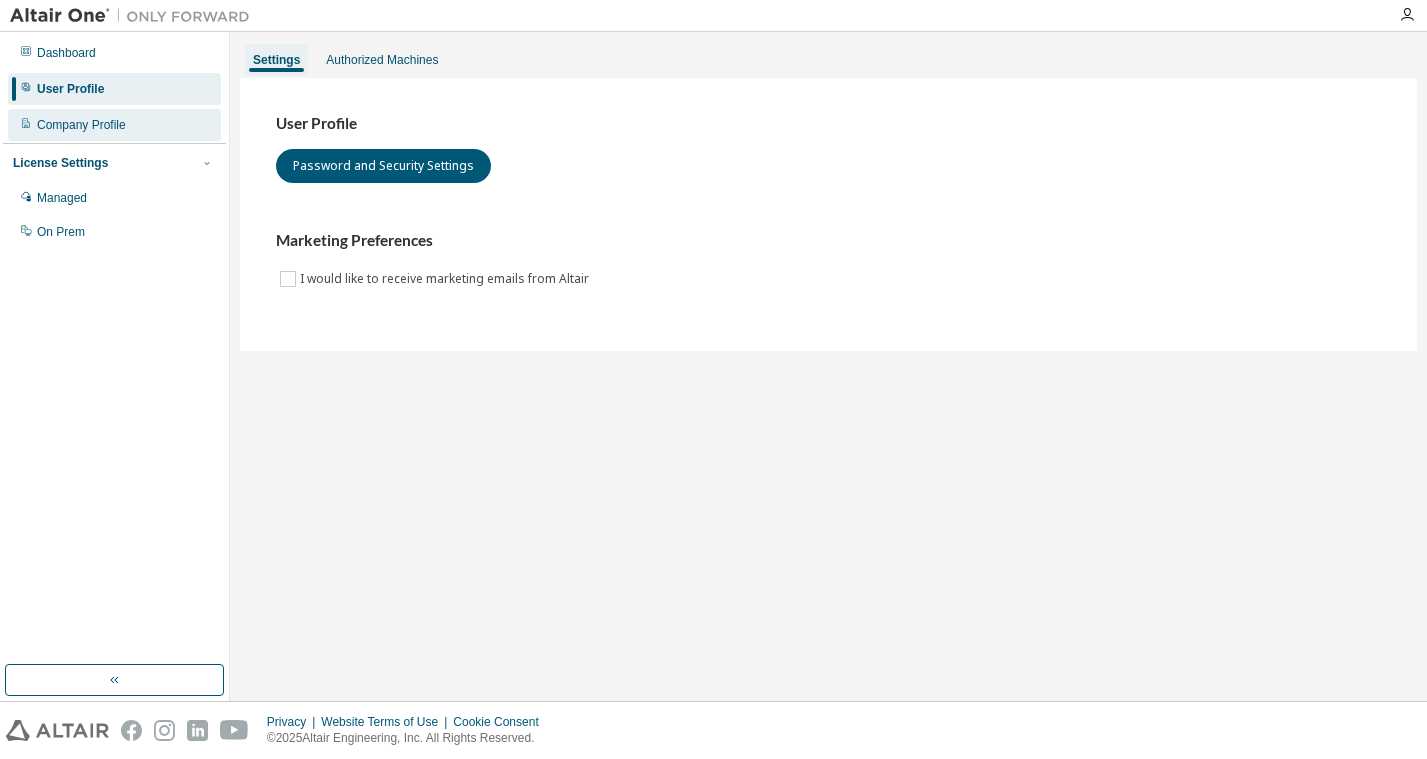 click on "Company Profile" at bounding box center [114, 125] 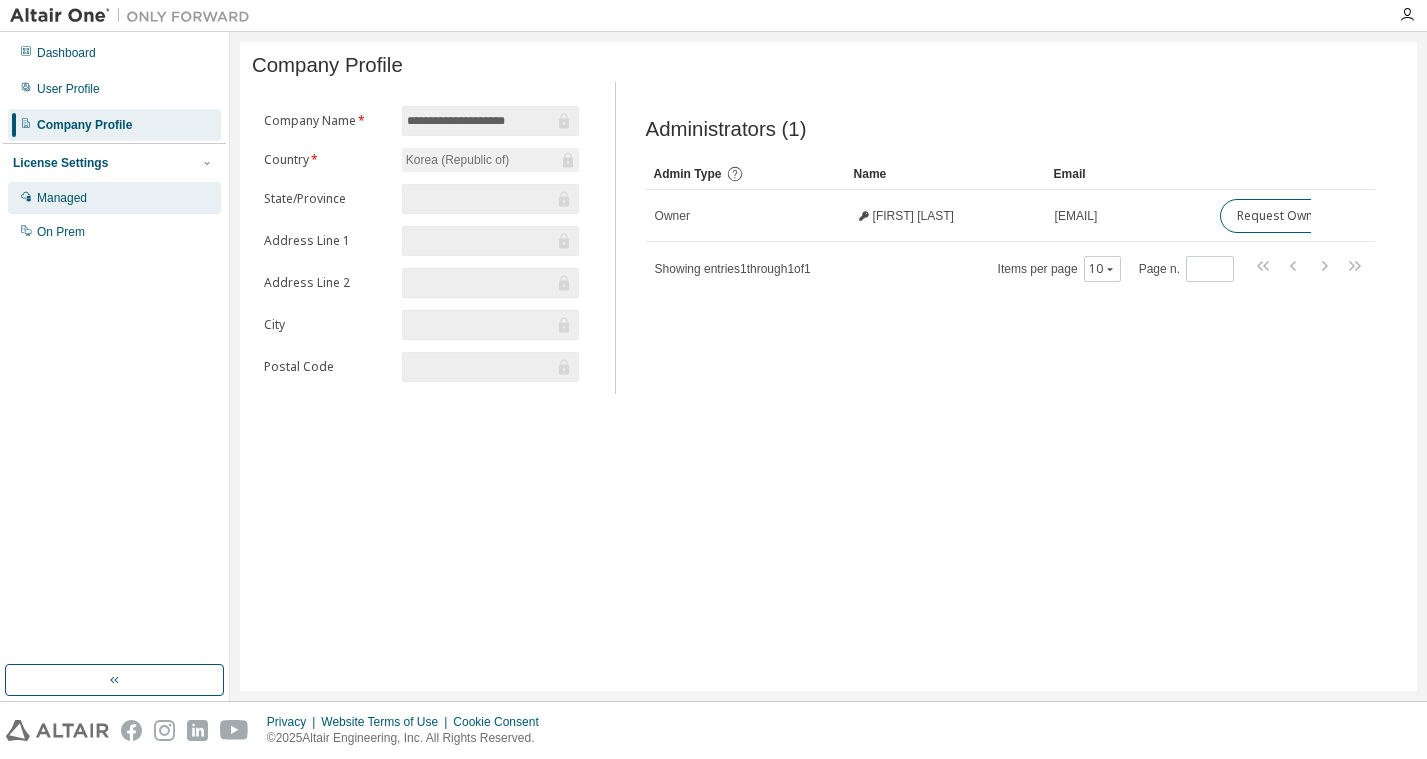 drag, startPoint x: 128, startPoint y: 173, endPoint x: 119, endPoint y: 203, distance: 31.320919 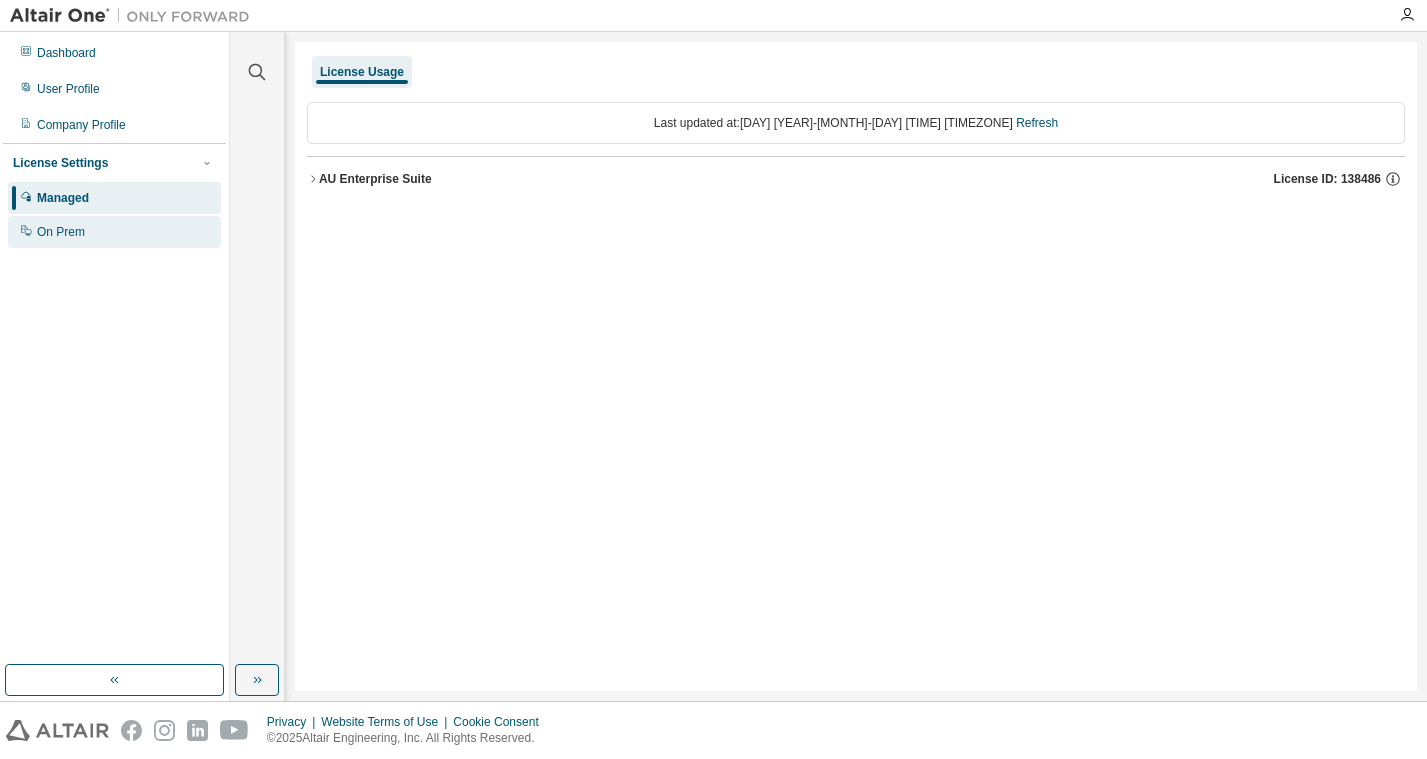 click on "On Prem" at bounding box center [114, 232] 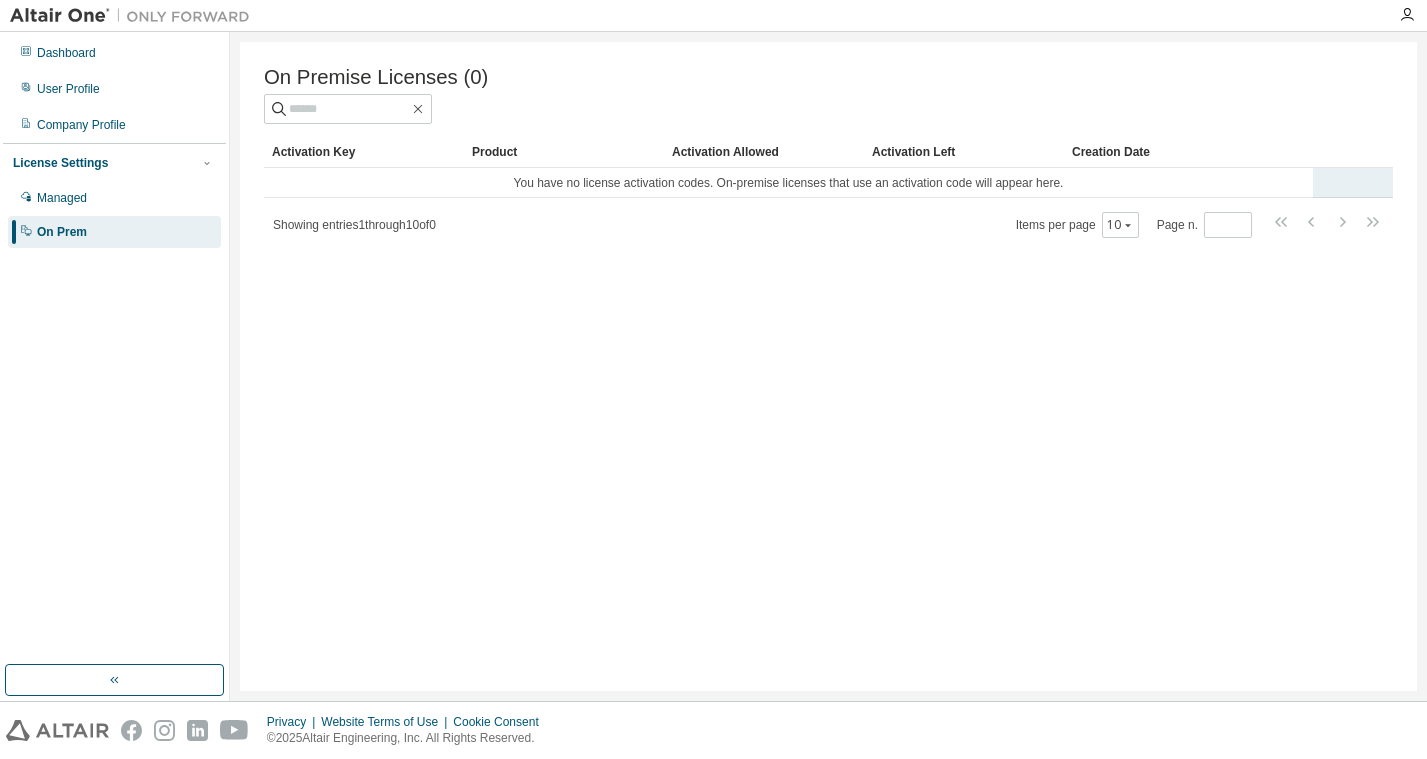 click on "You have no license activation codes. On-premise licenses that use an activation code will appear here." at bounding box center (788, 183) 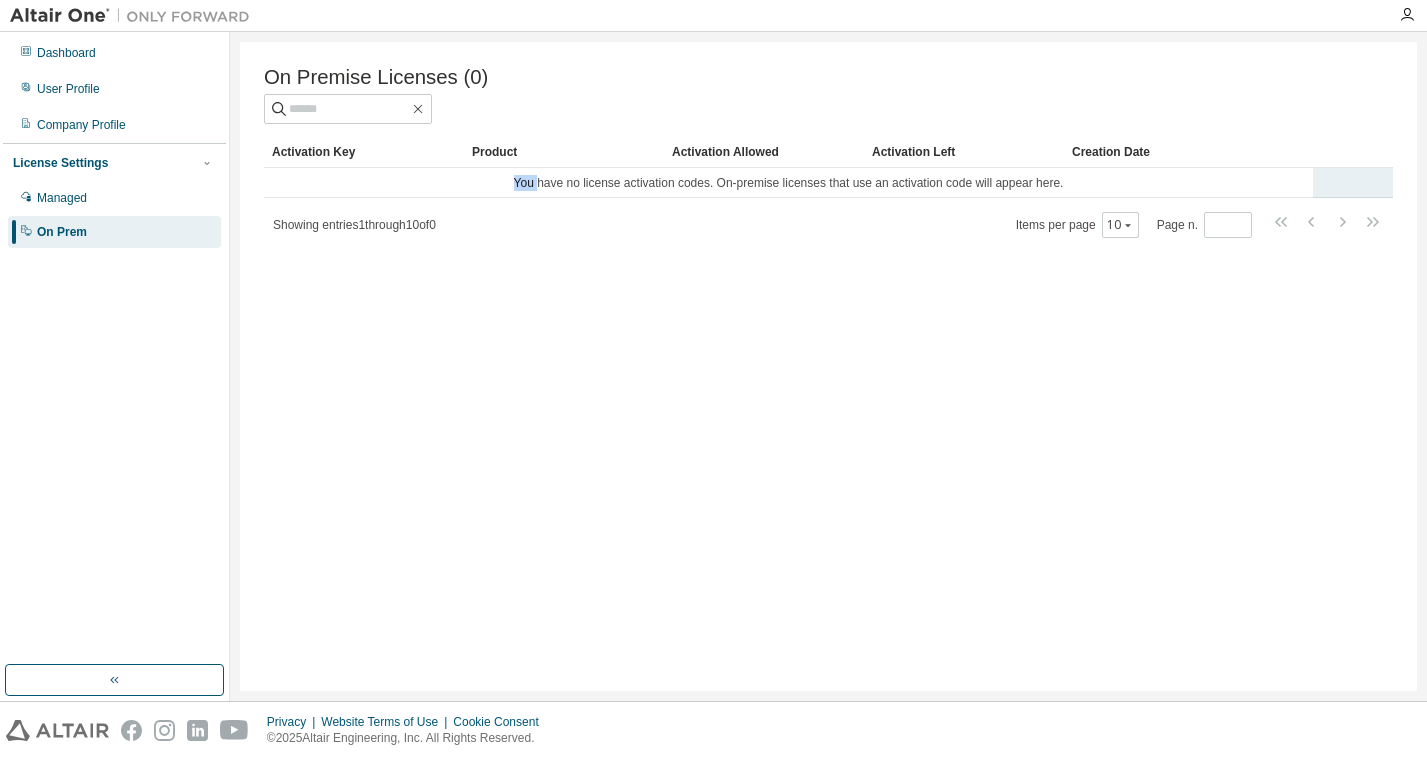 click on "You have no license activation codes. On-premise licenses that use an activation code will appear here." at bounding box center (788, 183) 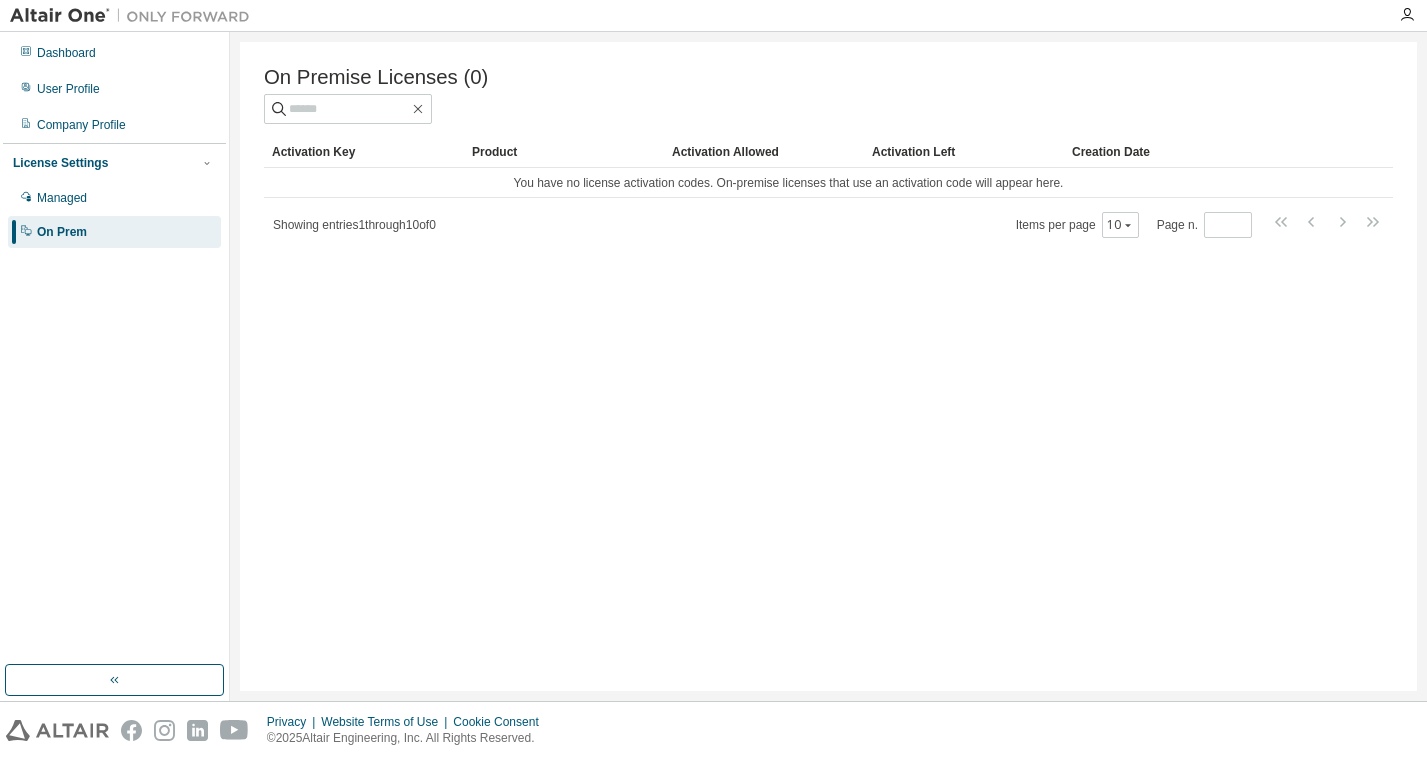 click on "Showing entries  1  through  10  of  0 Items per page 10 Page n. *" at bounding box center (828, 224) 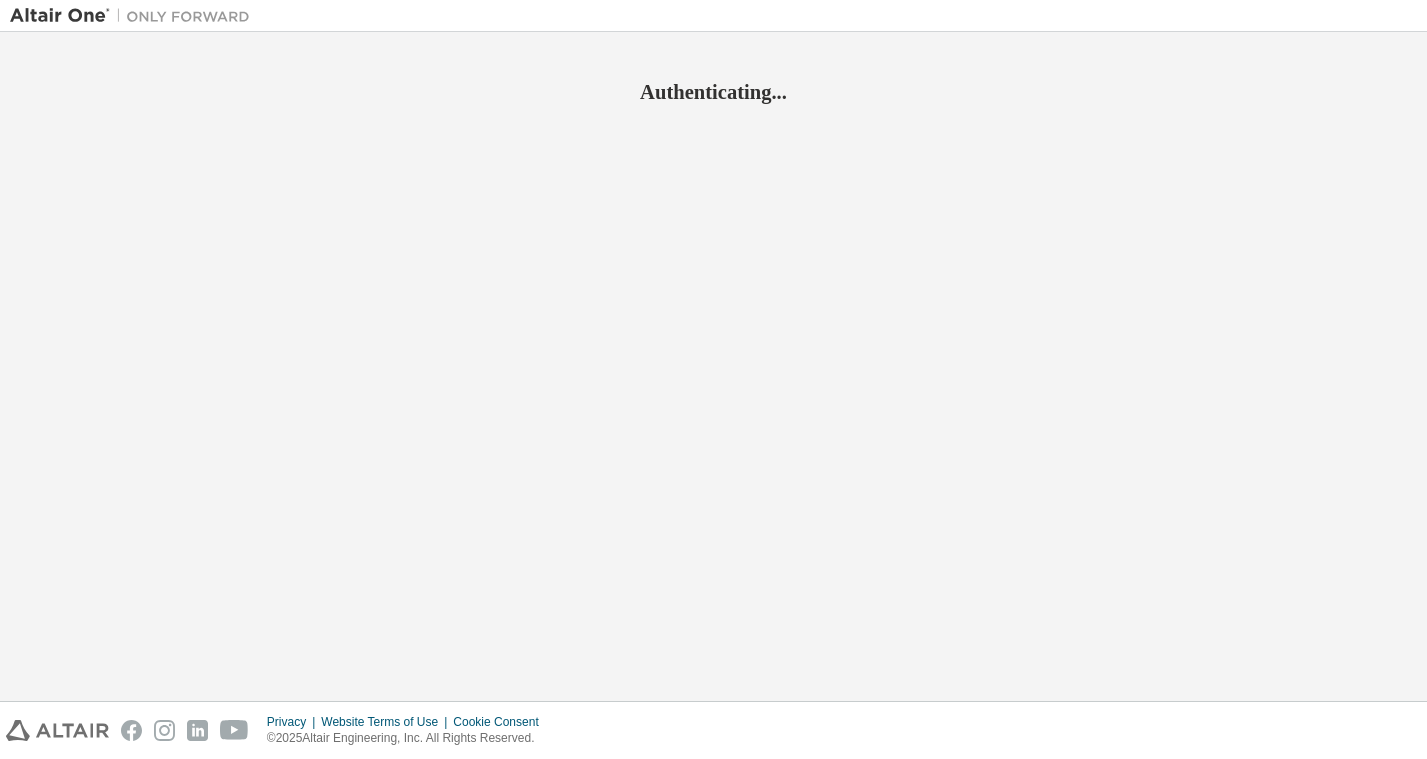 scroll, scrollTop: 0, scrollLeft: 0, axis: both 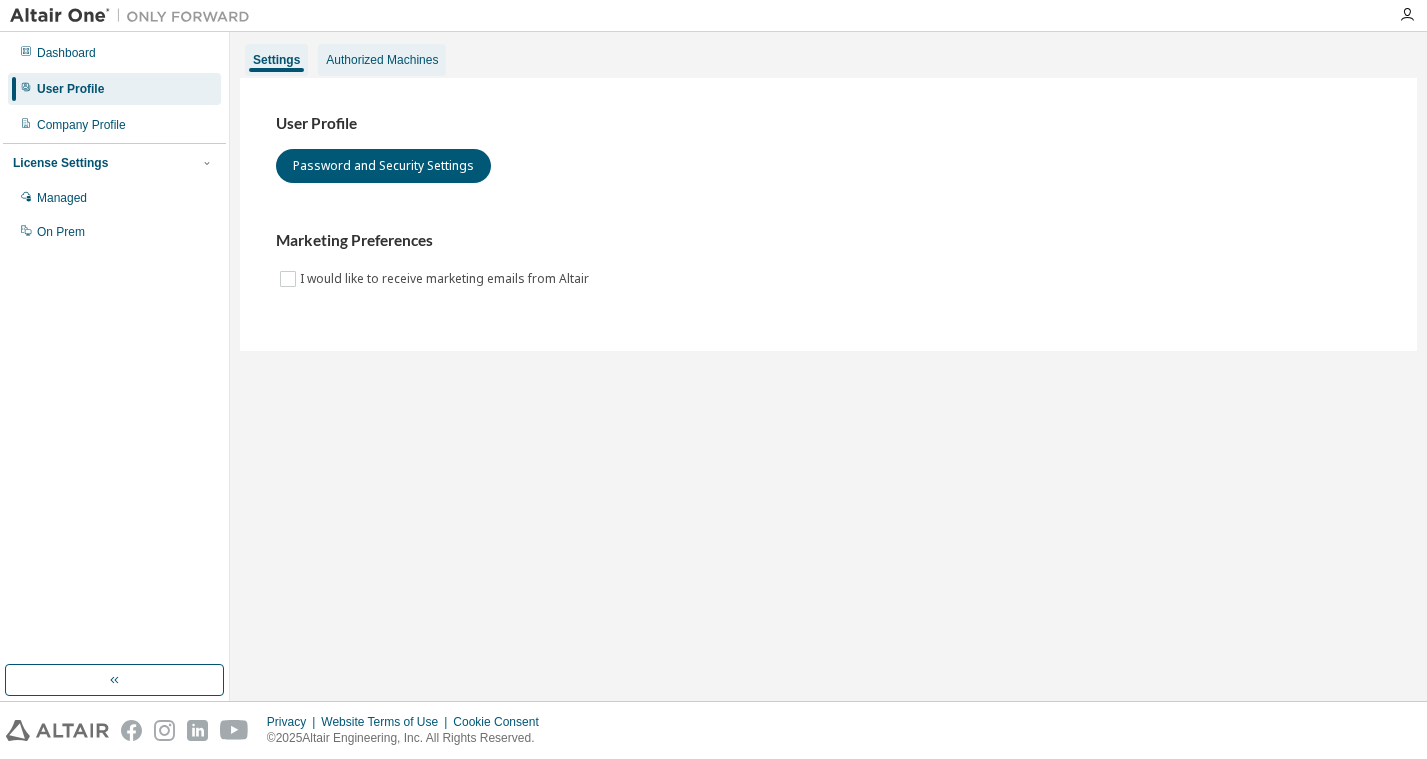 click on "Authorized Machines" at bounding box center [382, 60] 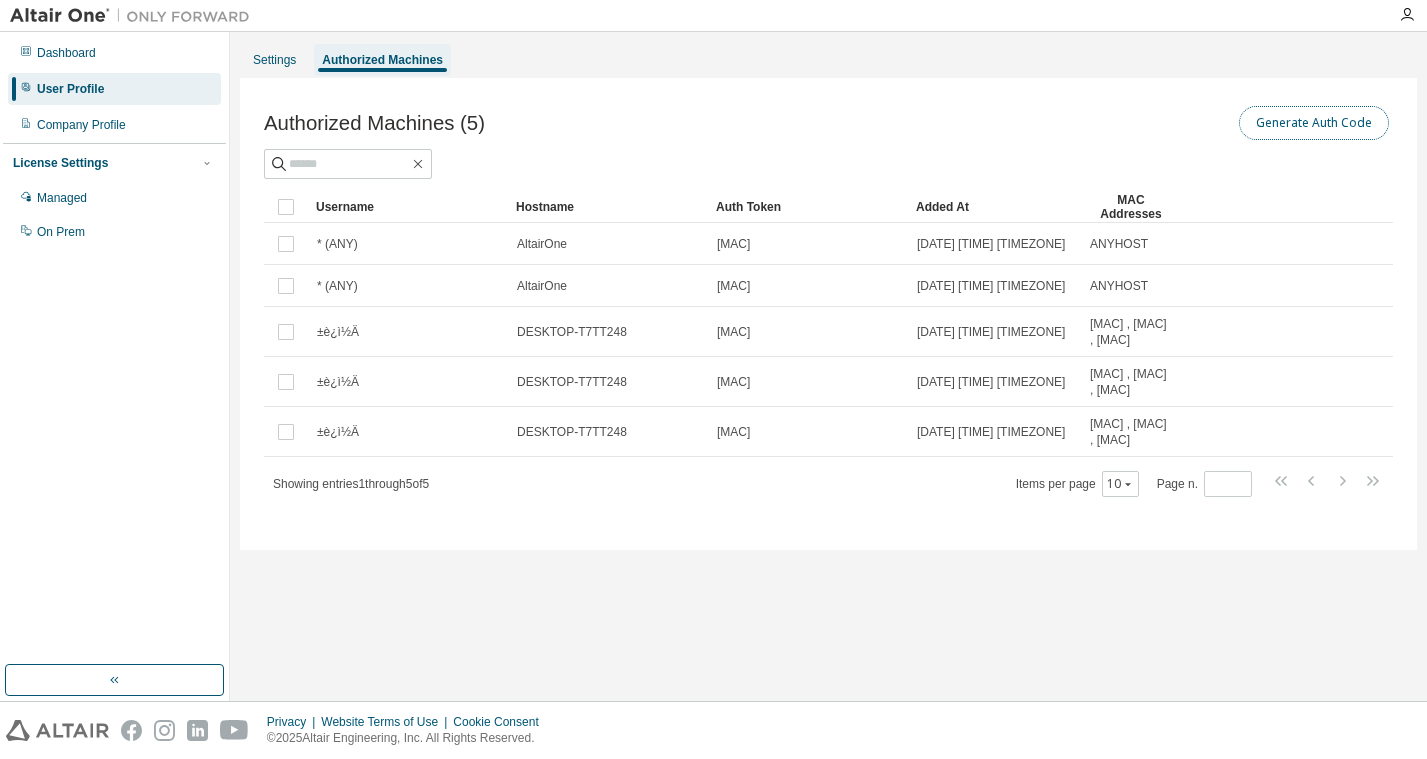 click on "Generate Auth Code" at bounding box center (1314, 123) 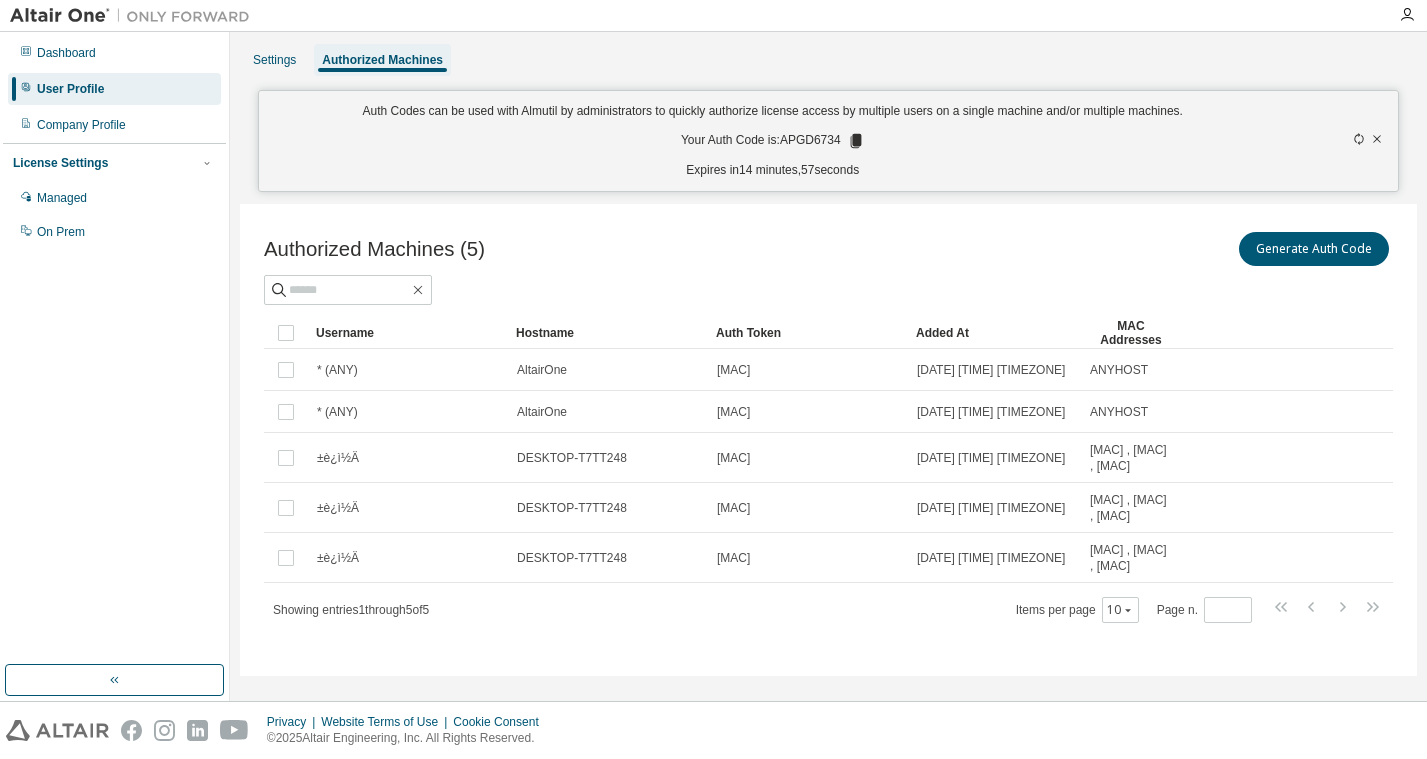 click 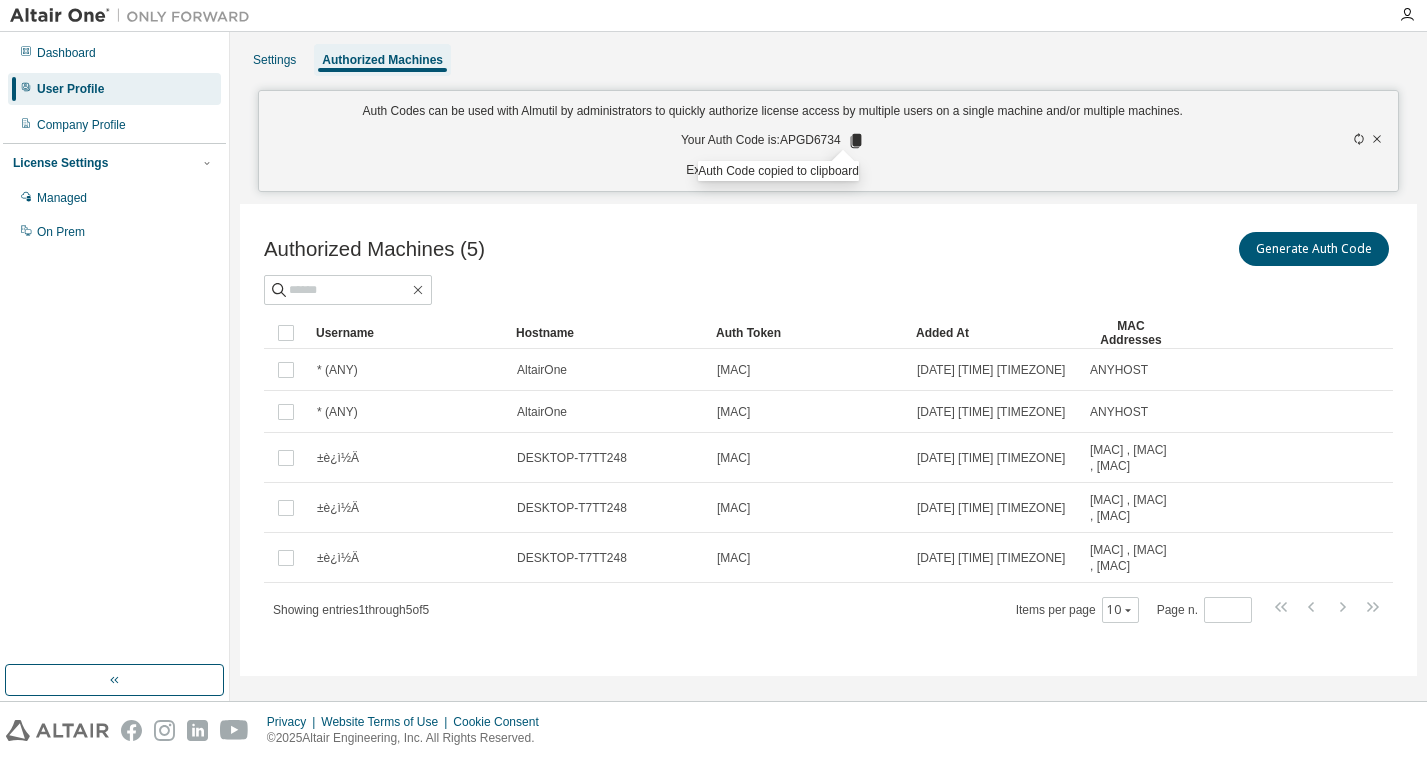 click on "Authorized Machines (5) Generate Auth Code Clear Load Save Save As Field Operator Value Select filter Select operand Add criteria Search Username Hostname Auth Token Added At MAC Addresses * (ANY) AltairOne [MAC] [DATE] [TIME] [TIMEZONE] ANYHOST * (ANY) AltairOne [MAC] [DATE] [TIME] [TIMEZONE] ANYHOST ±è¿ì½Ä DESKTOP-T7TT248 [MAC] [DATE] [TIME] [TIMEZONE] 0A:00:27:00:00:0E , D4:E9:8A:FB:E0:00 , D4:E9:8A:FB:E0:04 ±è¿ì½Ä DESKTOP-T7TT248 [MAC] [DATE] [TIME] [TIMEZONE] 0A:00:27:00:00:0E , D4:E9:8A:FB:E0:00 , D4:E9:8A:FB:E0:04 ±è¿ì½Ä DESKTOP-T7TT248 cc00...ce4a [DATE] [TIME] [TIMEZONE] 0A:00:27:00:00:0E , D4:E9:8A:FB:E0:00 , D4:E9:8A:FB:E0:04 Showing entries  1  through  5  of  5 Items per page 10 Page n. *" at bounding box center (828, 440) 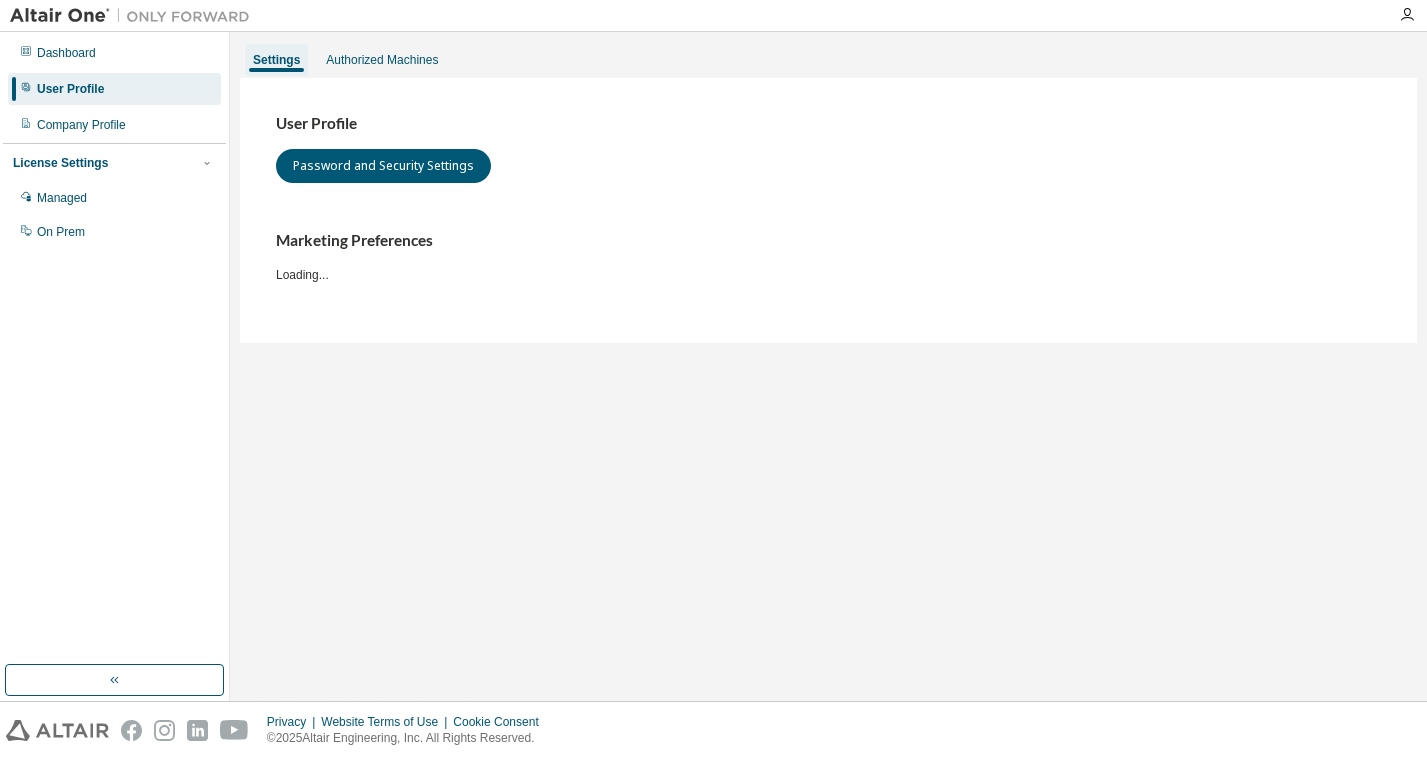 scroll, scrollTop: 0, scrollLeft: 0, axis: both 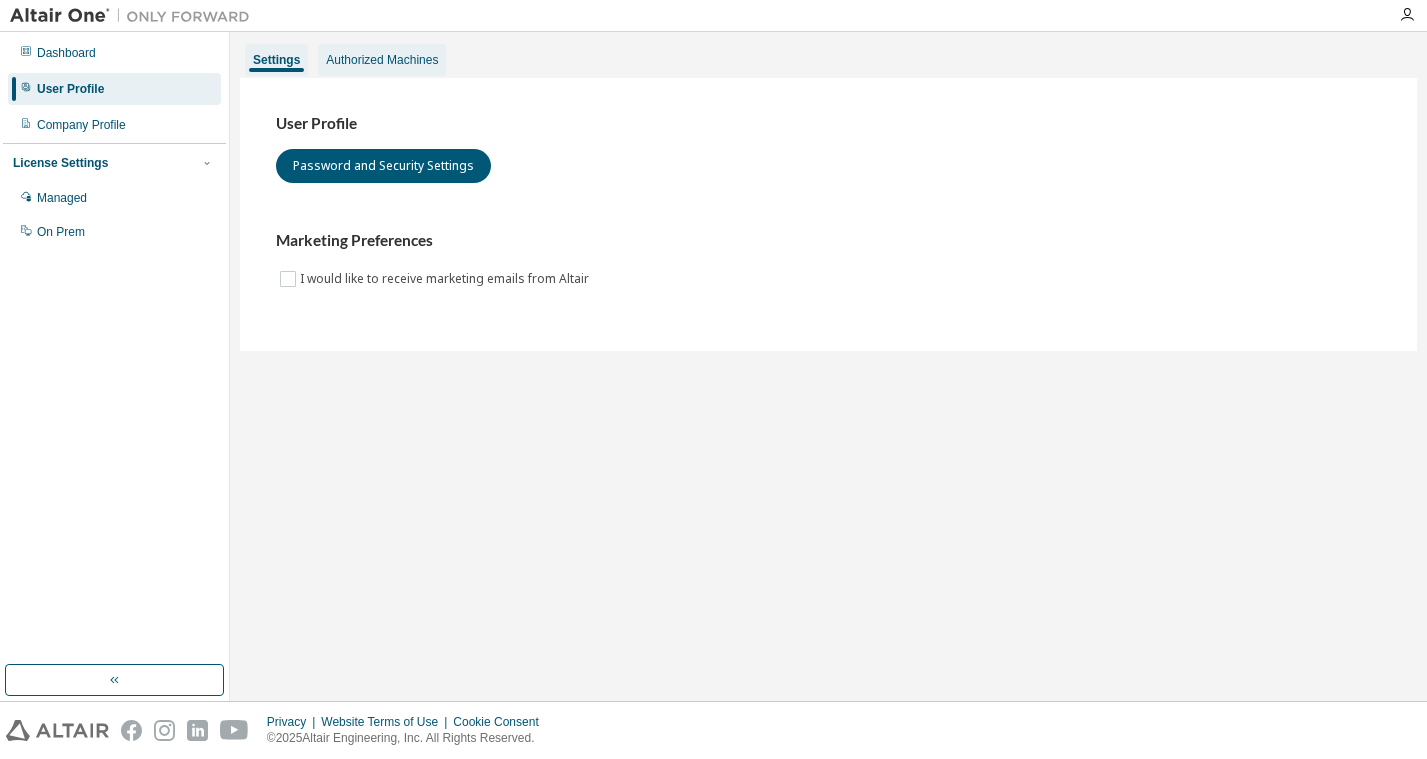 click on "Authorized Machines" at bounding box center (382, 60) 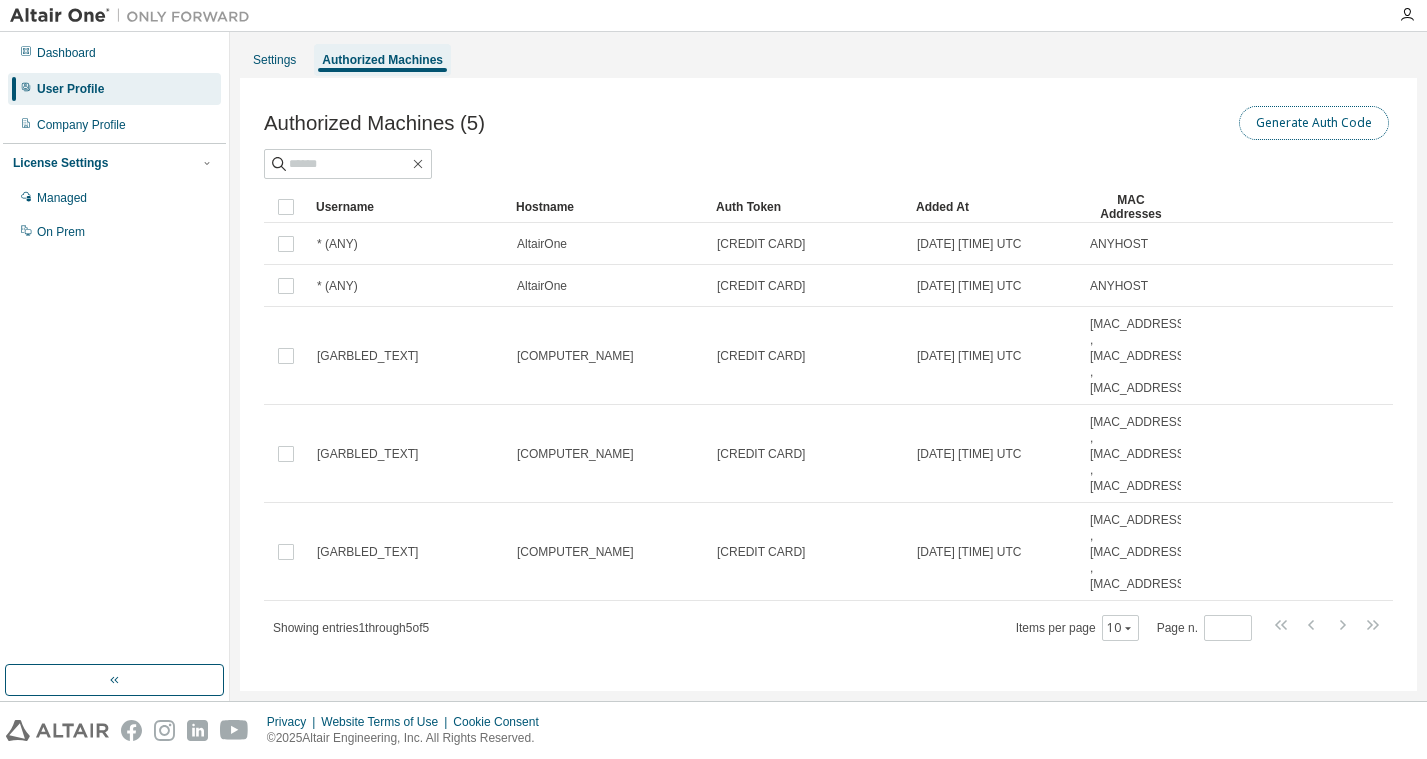 click on "Generate Auth Code" at bounding box center [1314, 123] 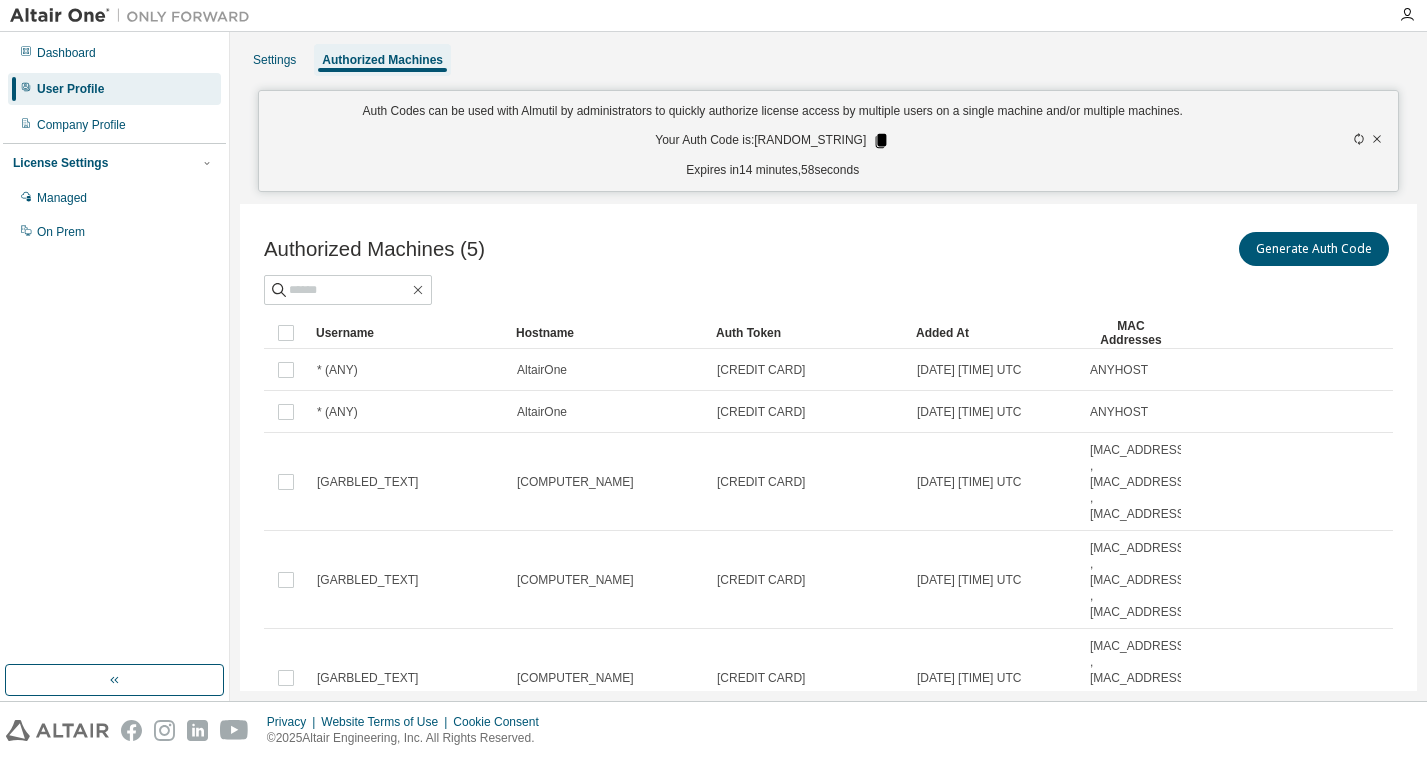 click 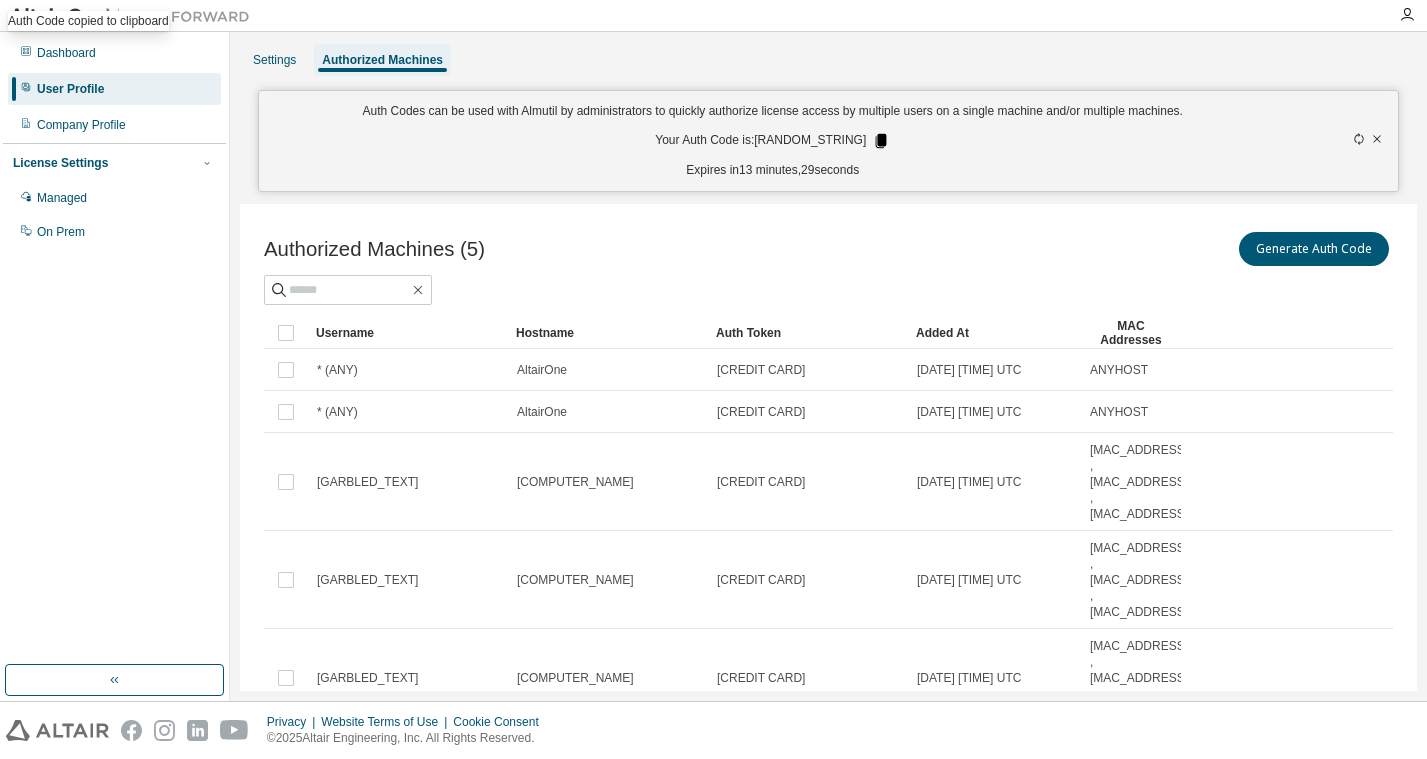 click 